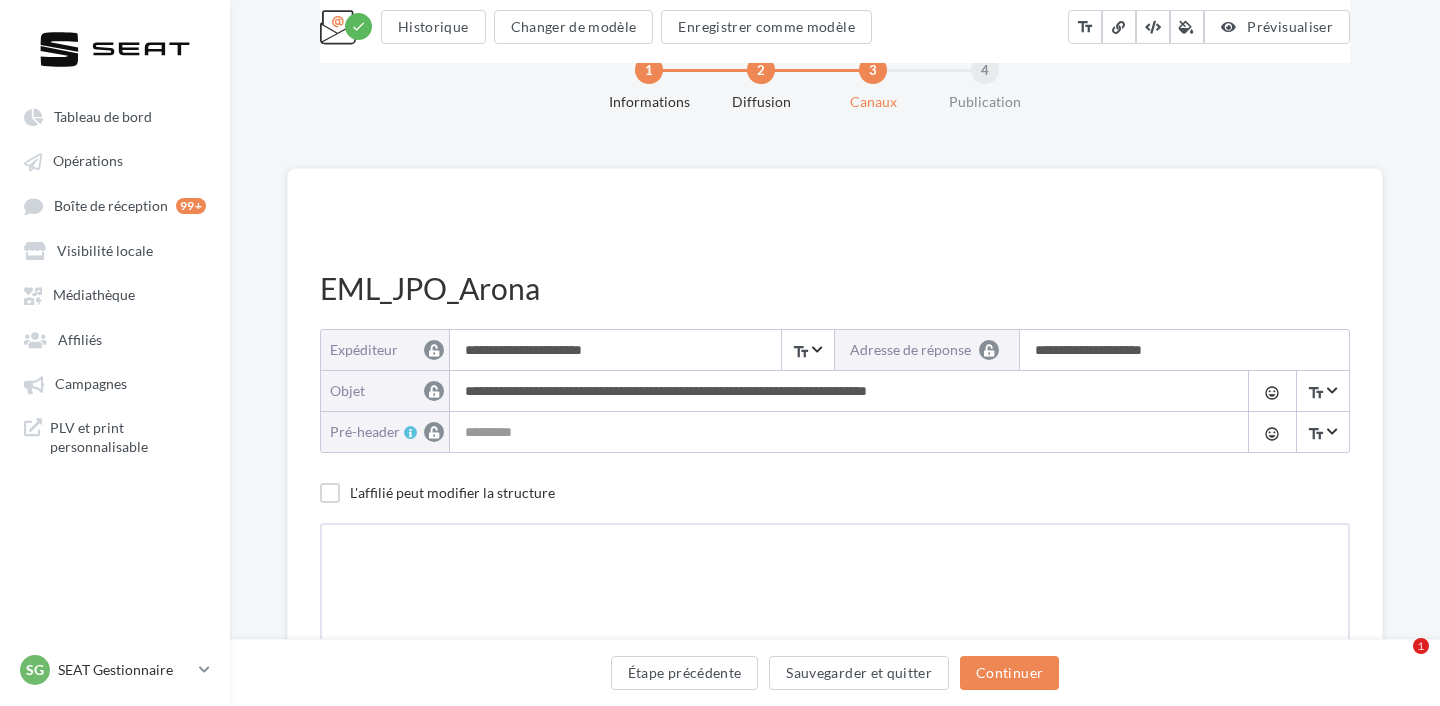 scroll, scrollTop: 645, scrollLeft: 2, axis: both 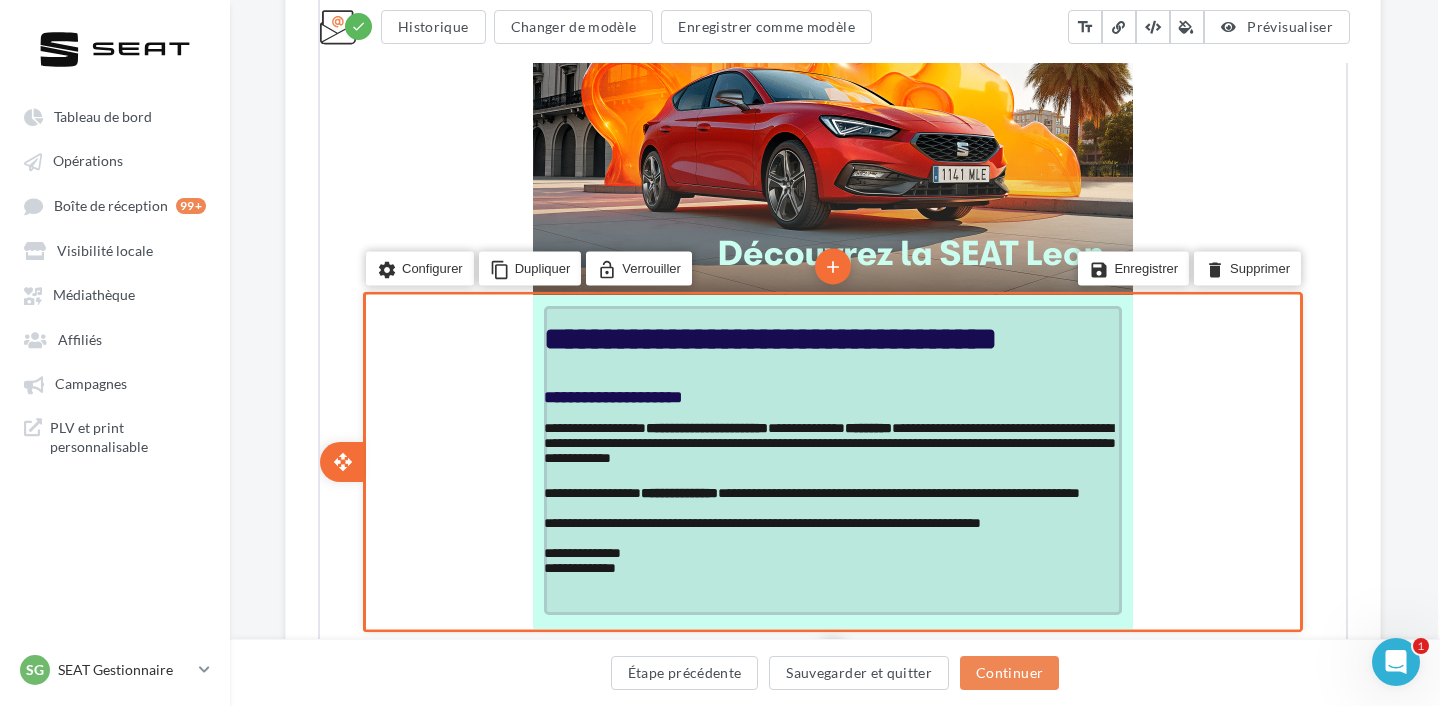 click on "**********" at bounding box center (768, 337) 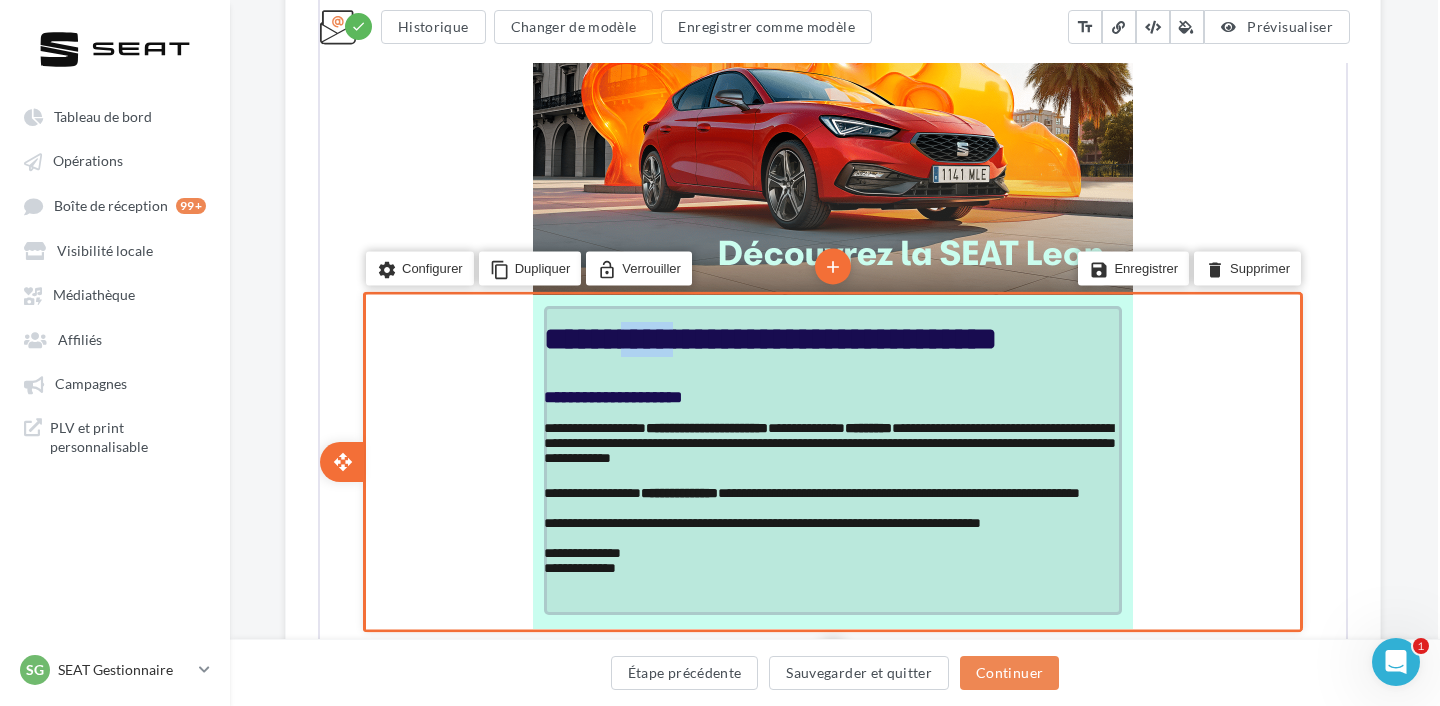 click on "**********" at bounding box center [768, 337] 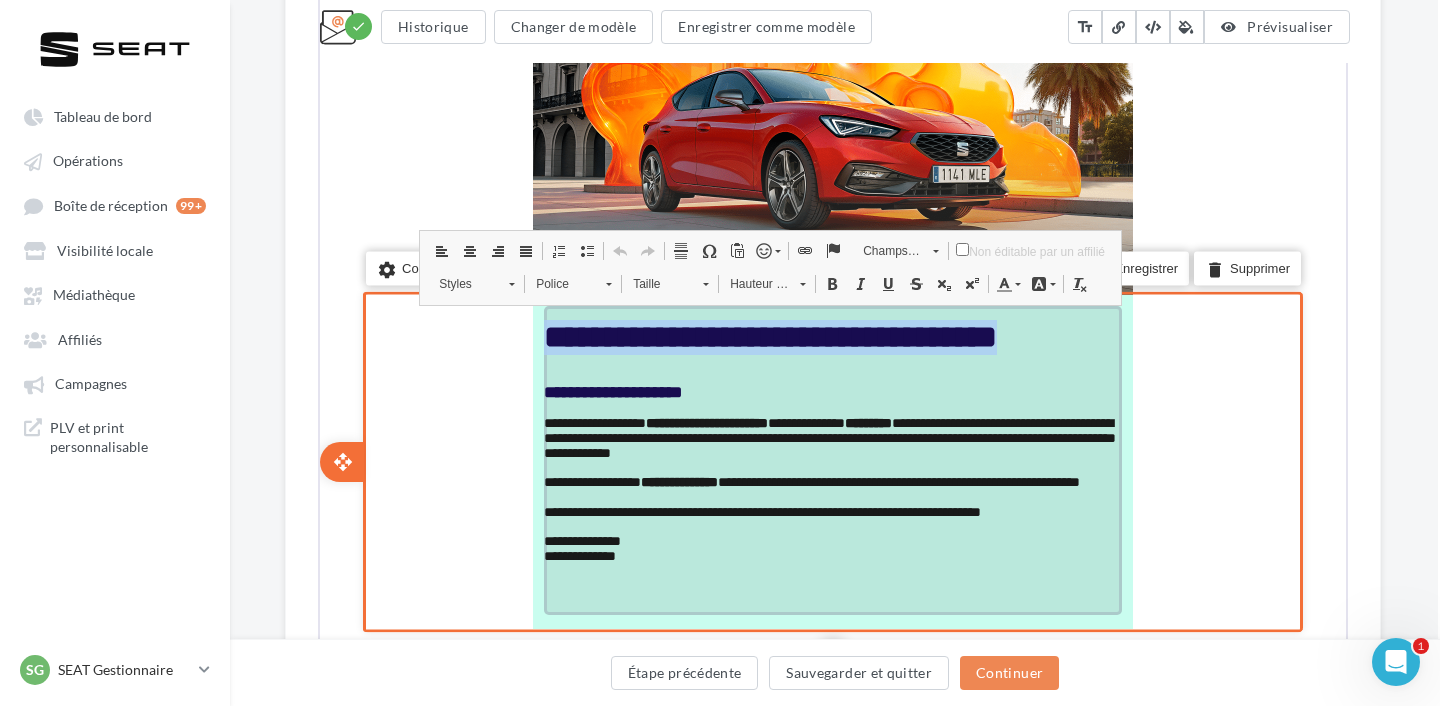drag, startPoint x: 1059, startPoint y: 336, endPoint x: 547, endPoint y: 333, distance: 512.0088 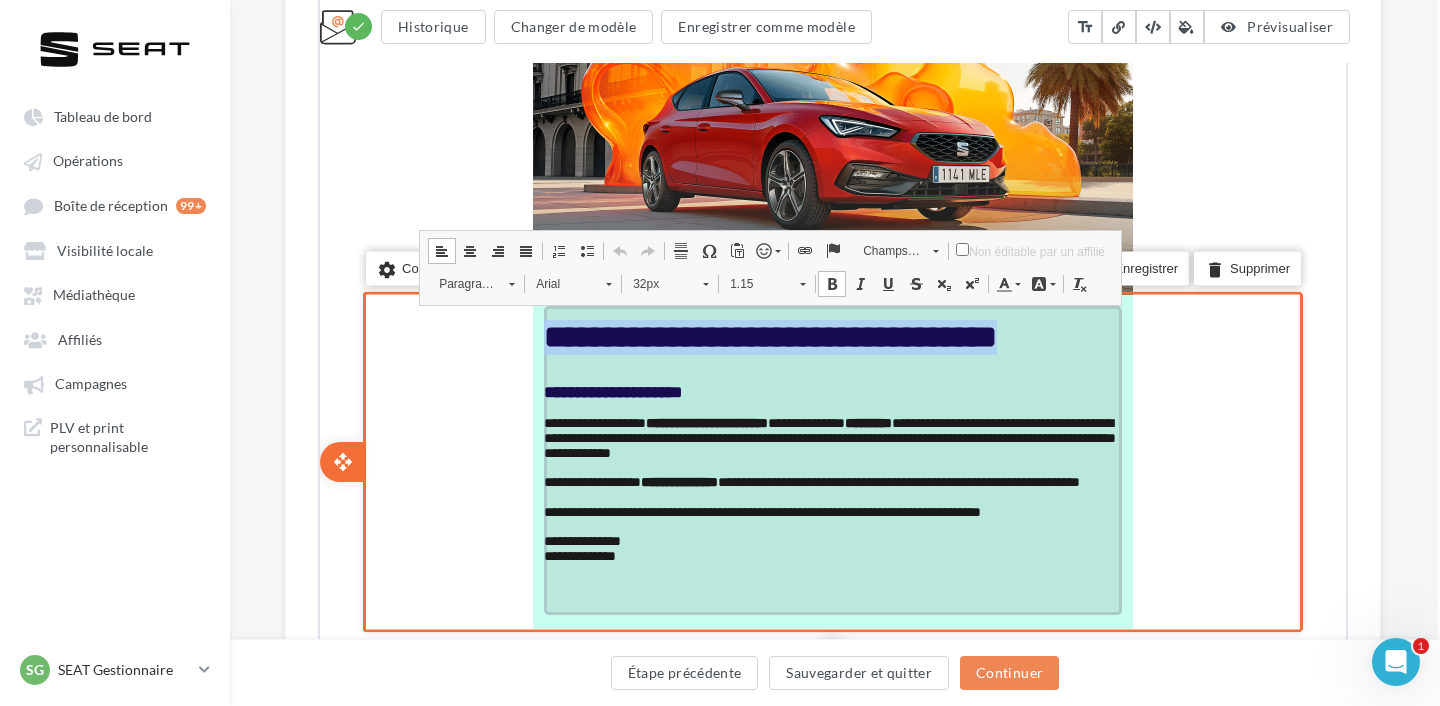 copy on "**********" 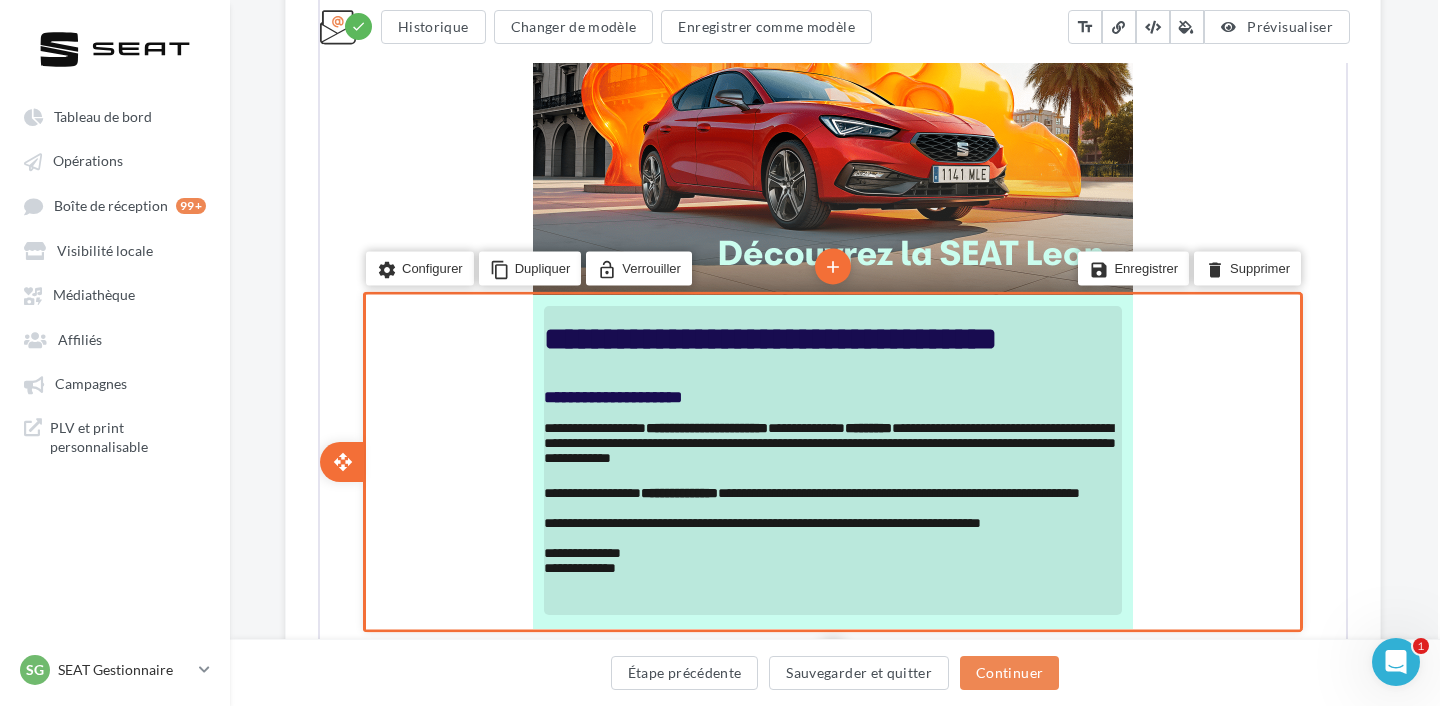 click on "**********" at bounding box center [611, 395] 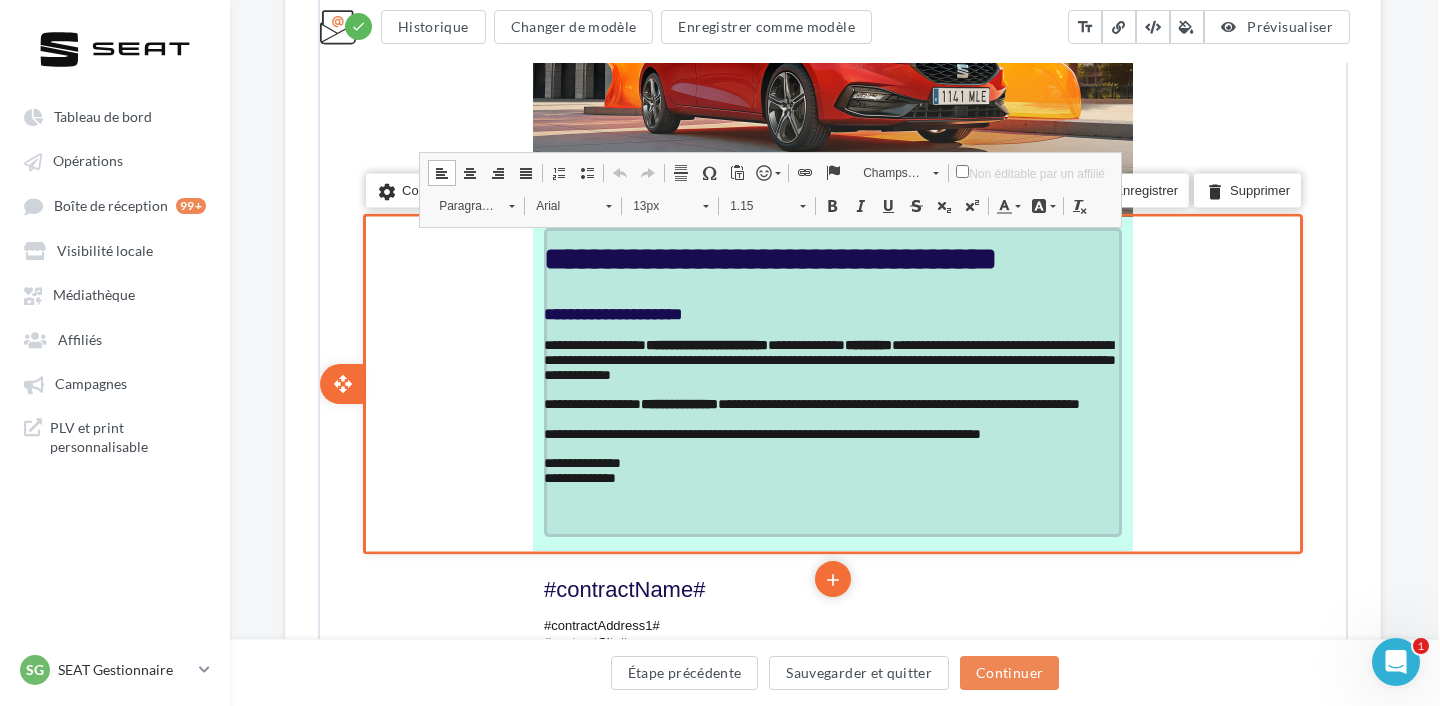 scroll, scrollTop: 758, scrollLeft: 2, axis: both 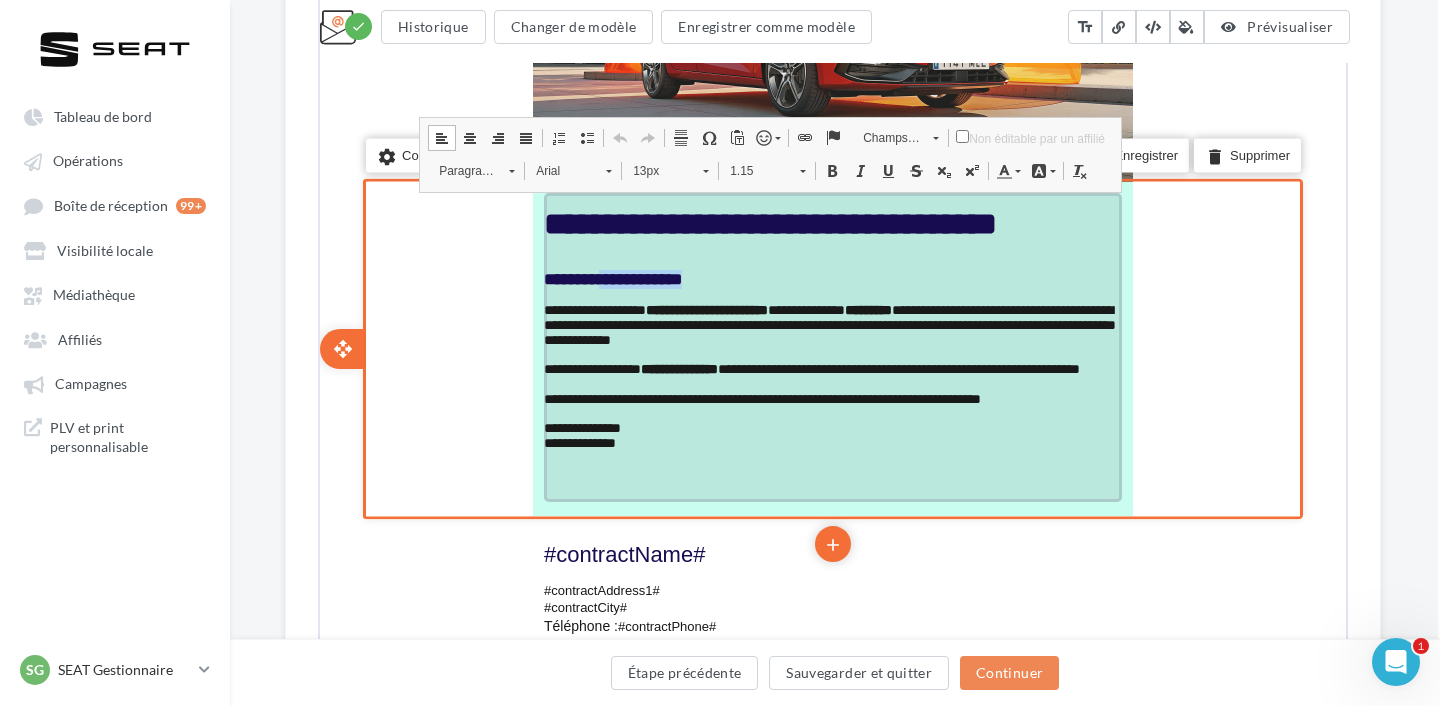 drag, startPoint x: 613, startPoint y: 278, endPoint x: 705, endPoint y: 276, distance: 92.021736 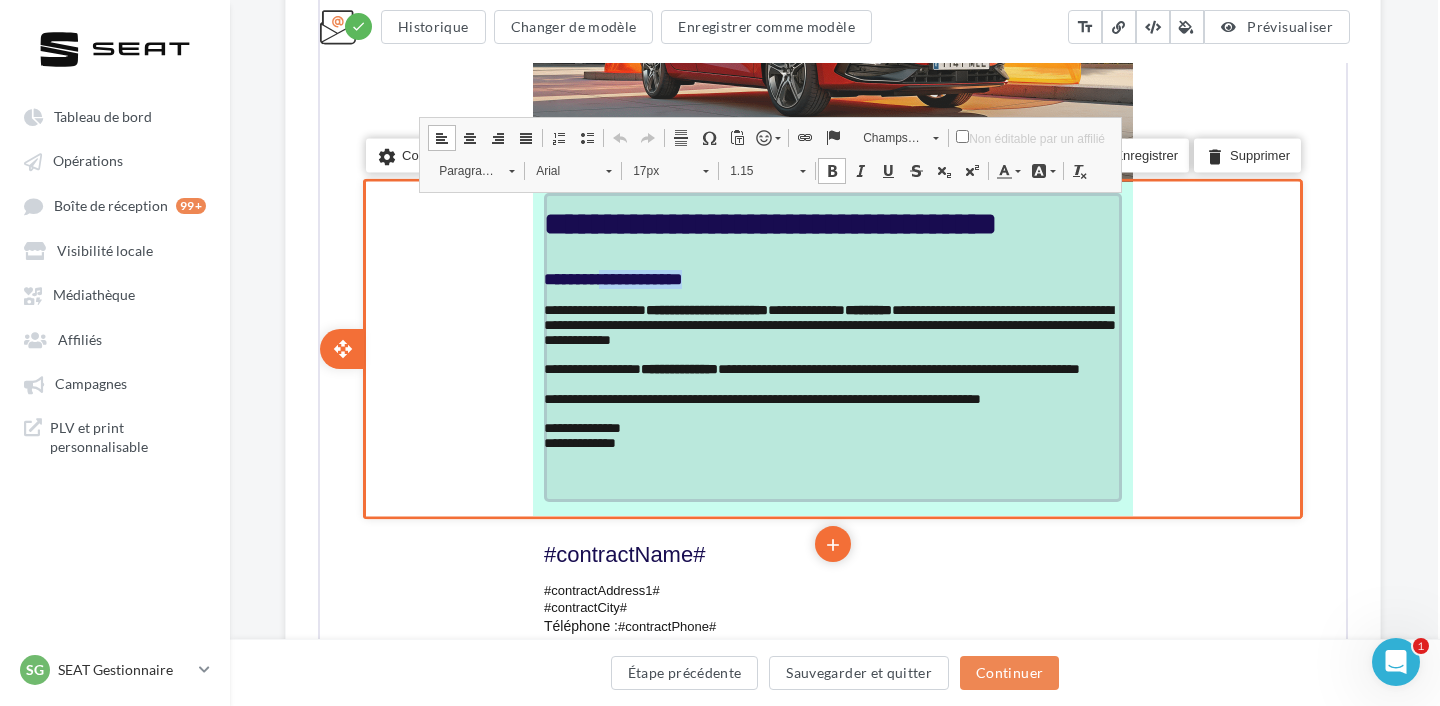 copy on "**********" 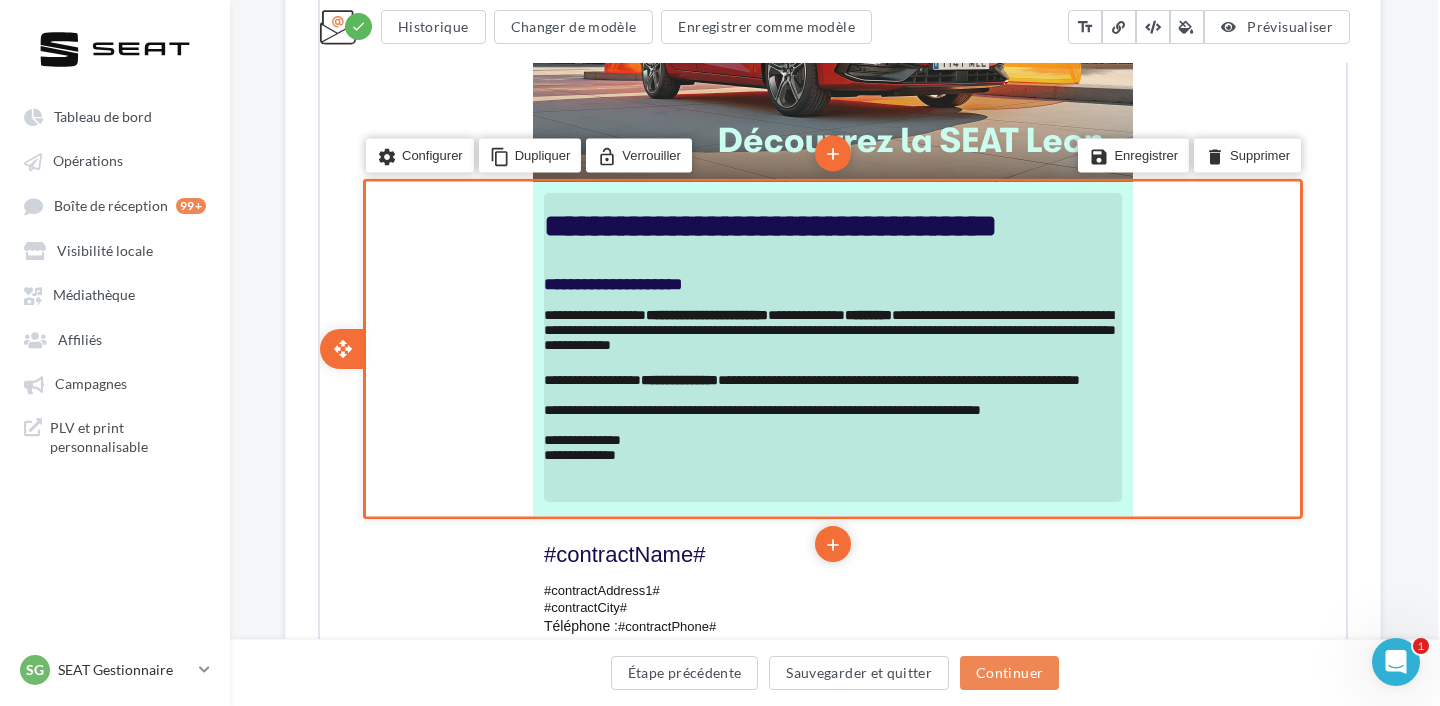 click on "**********" at bounding box center (828, 328) 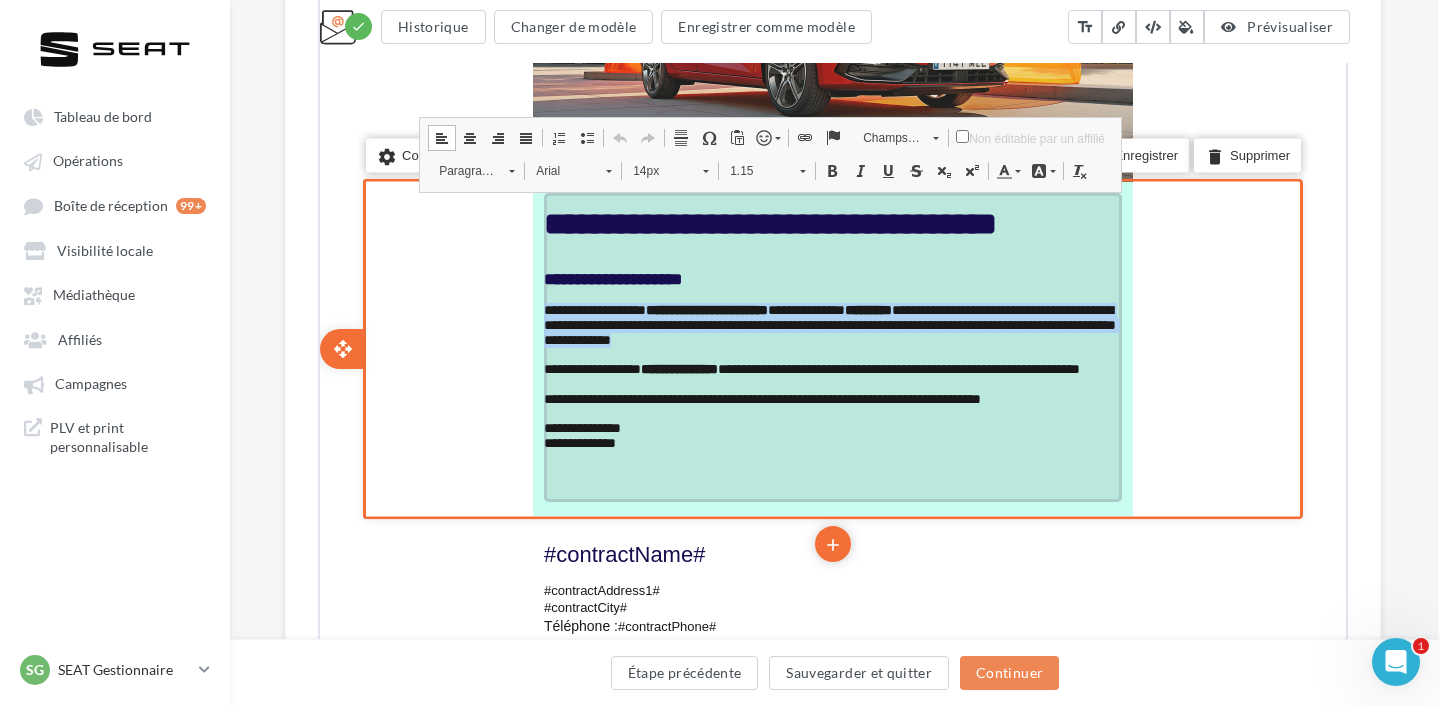 drag, startPoint x: 1011, startPoint y: 356, endPoint x: 544, endPoint y: 313, distance: 468.97546 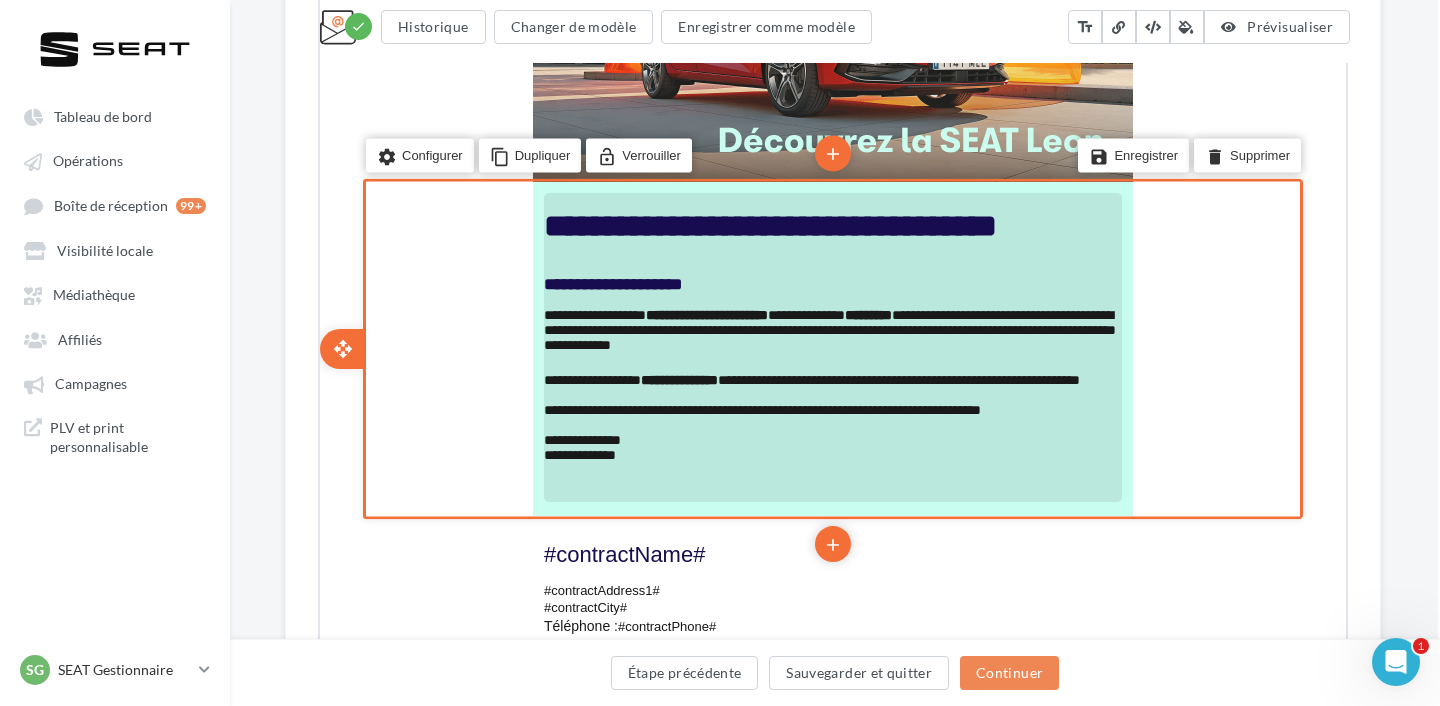 click at bounding box center [831, 393] 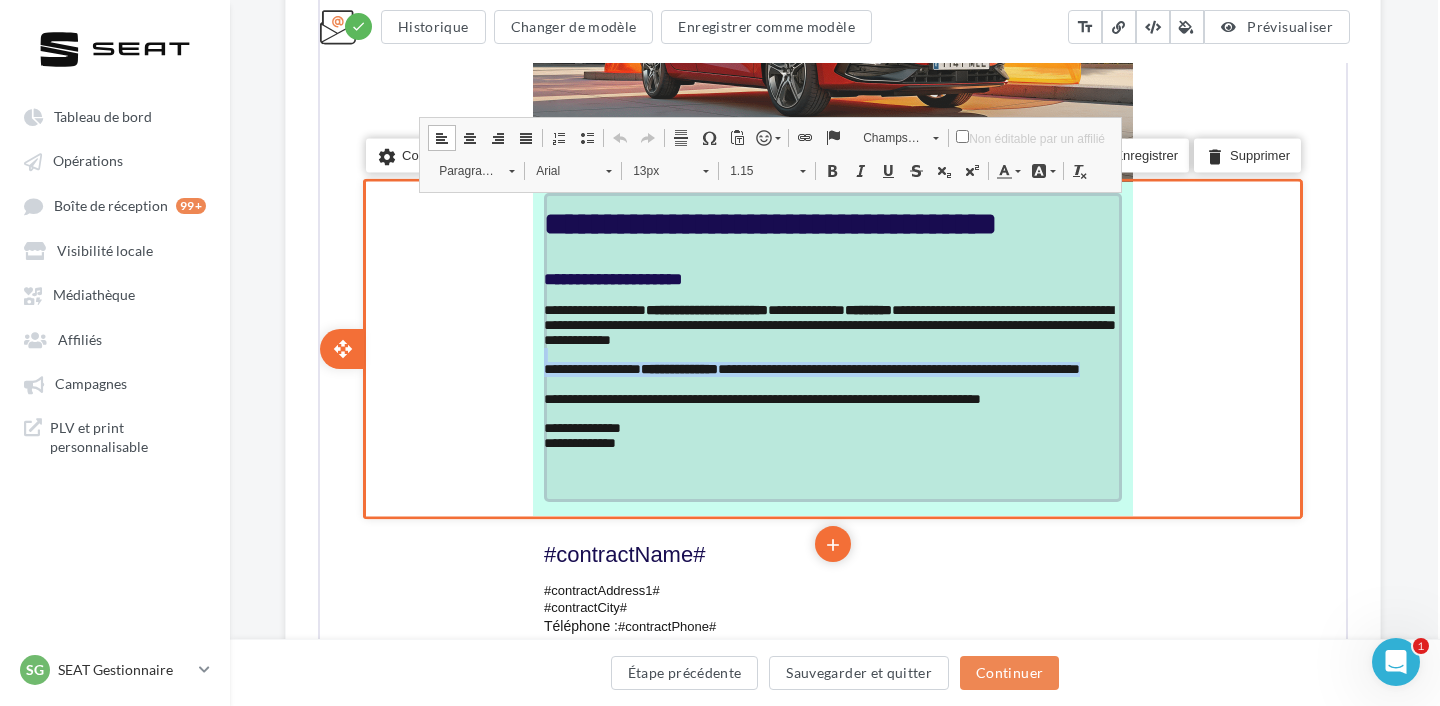 drag, startPoint x: 701, startPoint y: 394, endPoint x: 549, endPoint y: 372, distance: 153.58385 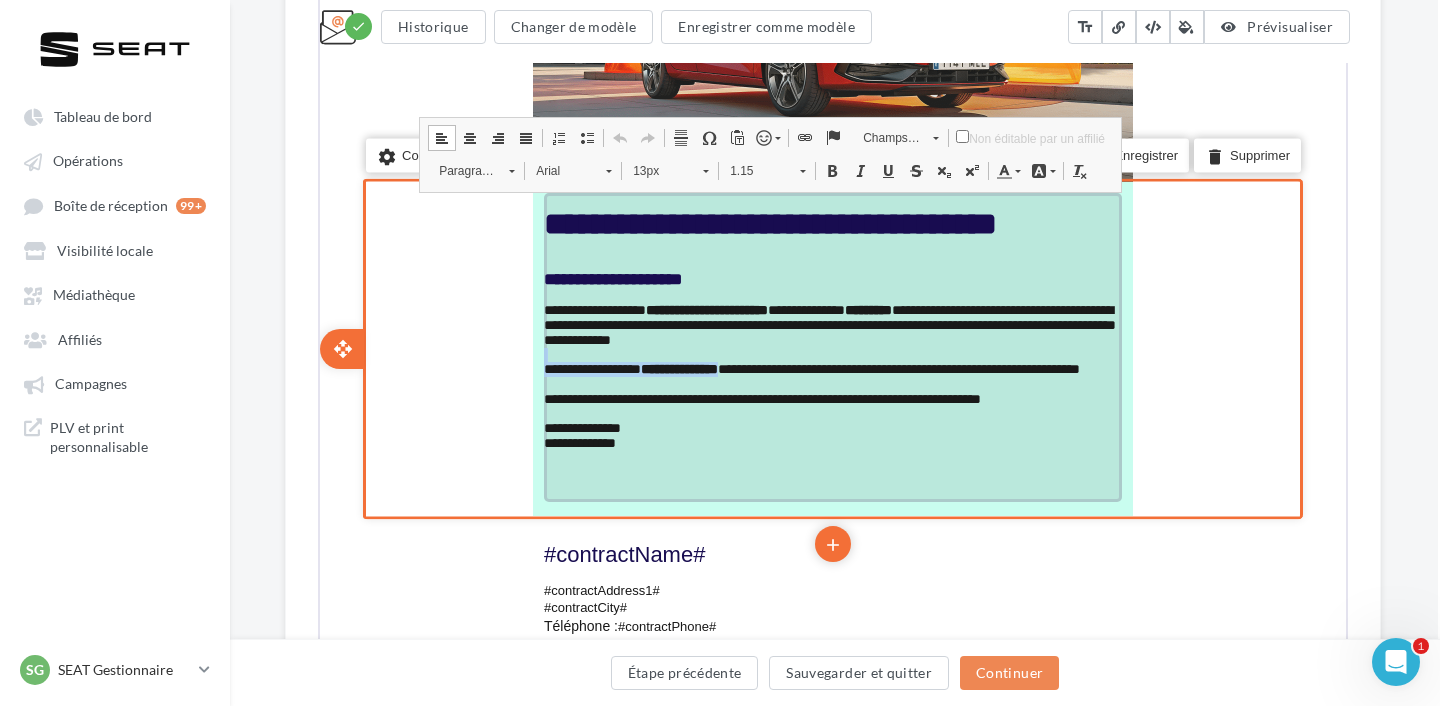 copy on "**********" 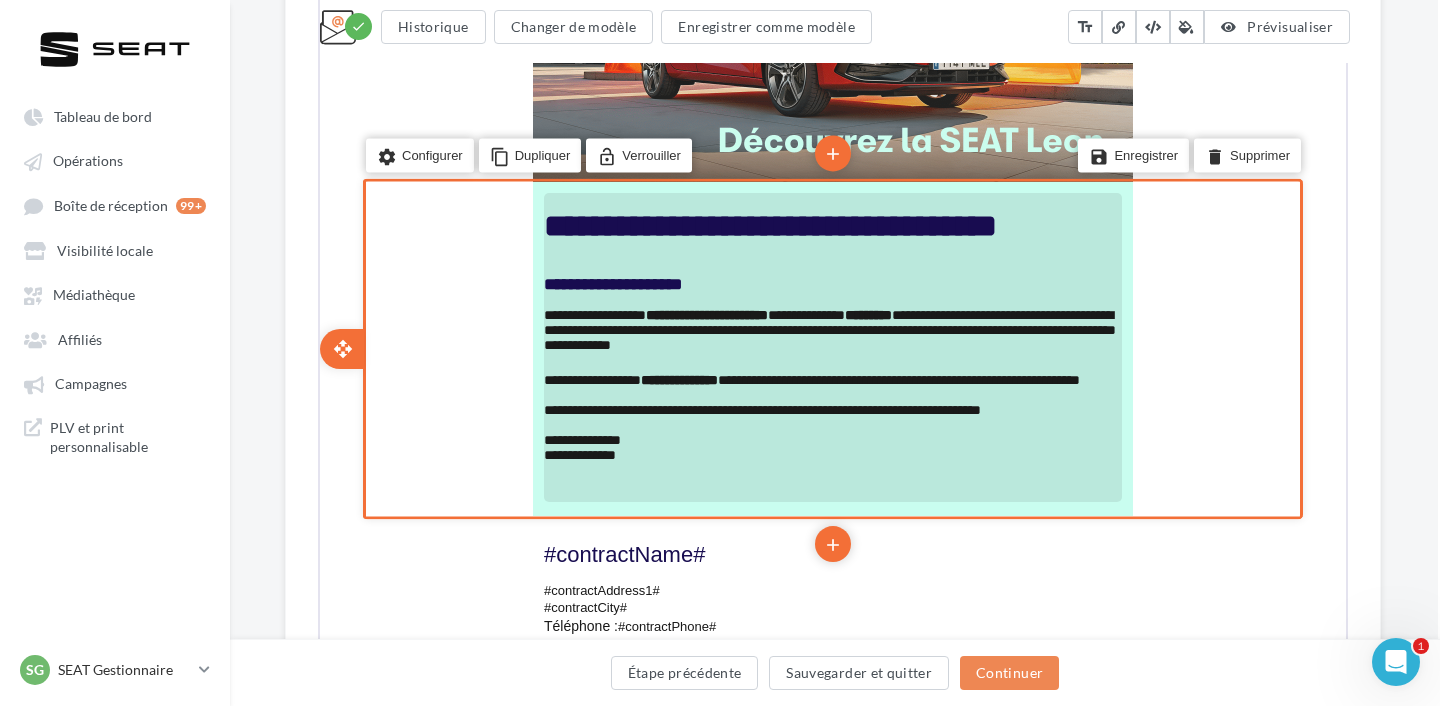 click on "**********" at bounding box center (722, 408) 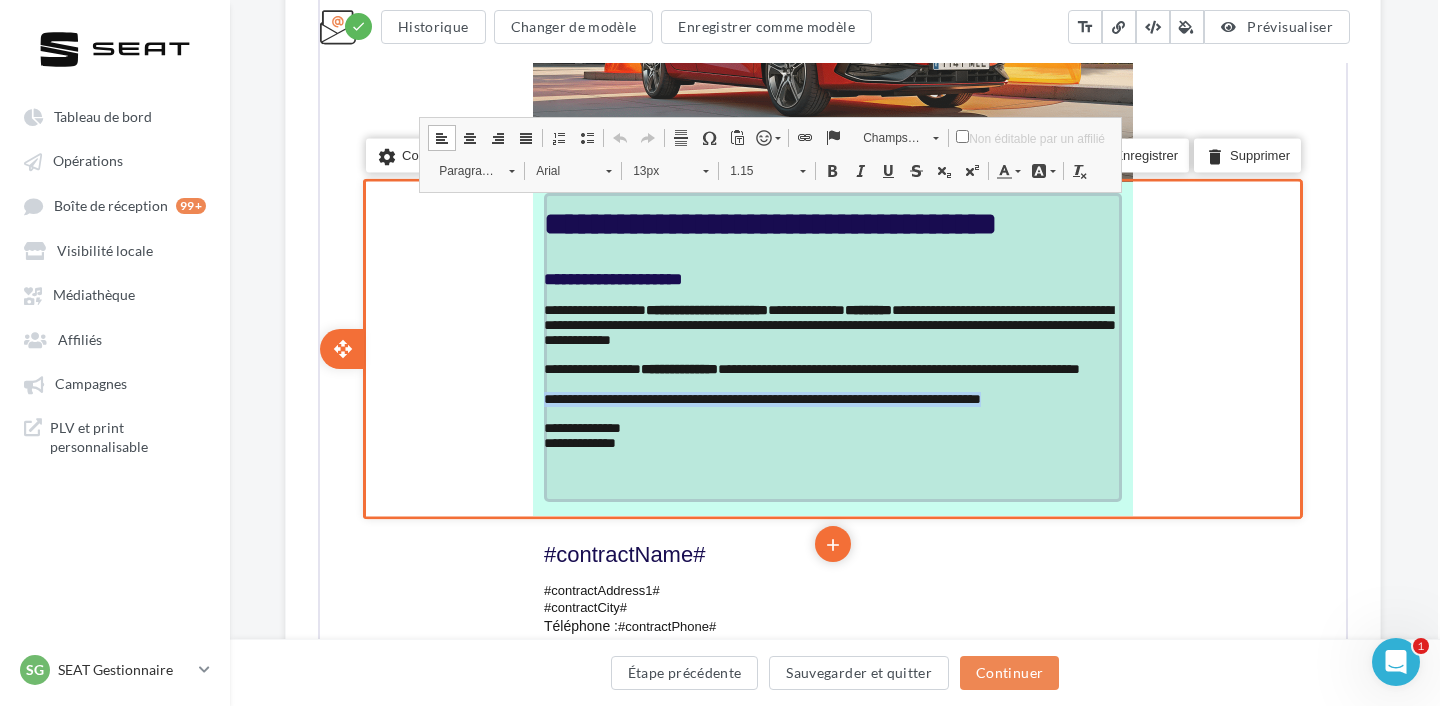 drag, startPoint x: 1089, startPoint y: 428, endPoint x: 544, endPoint y: 425, distance: 545.00824 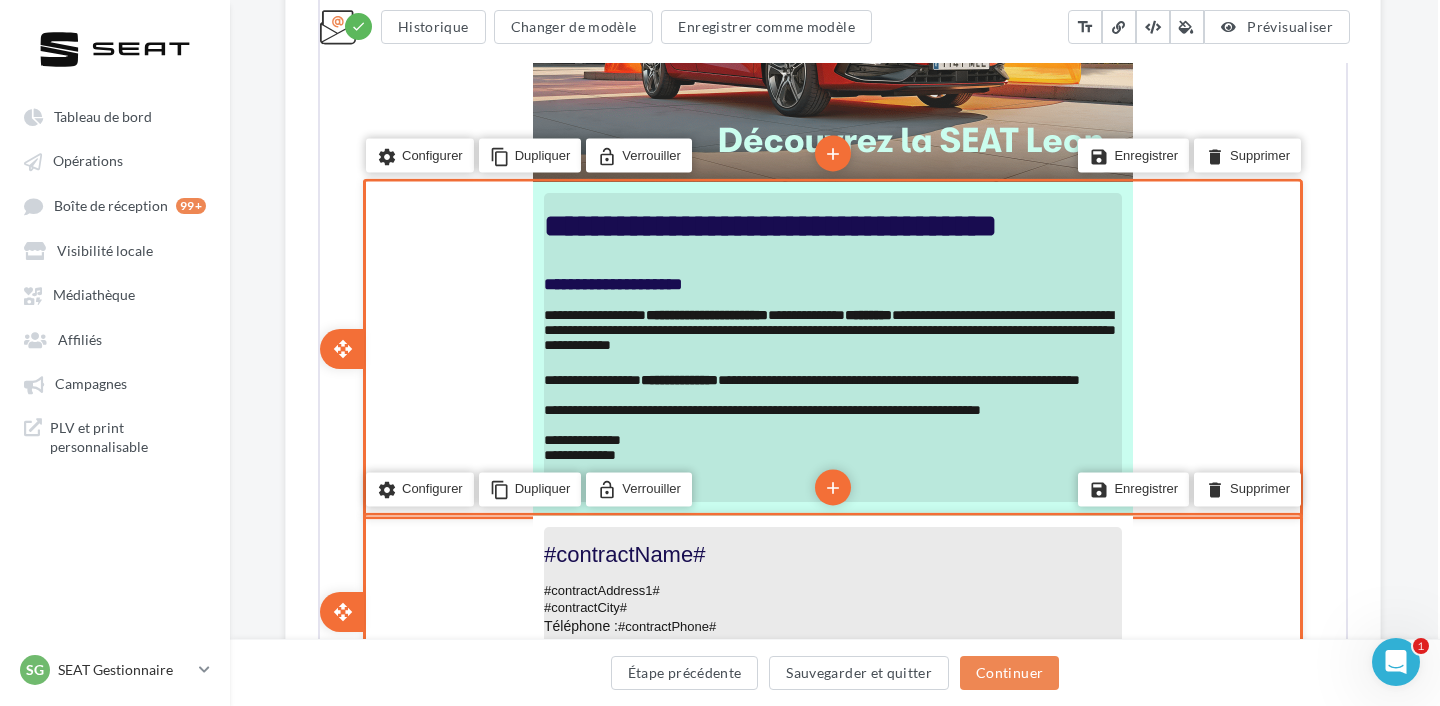 click on "#contractName#" at bounding box center (622, 552) 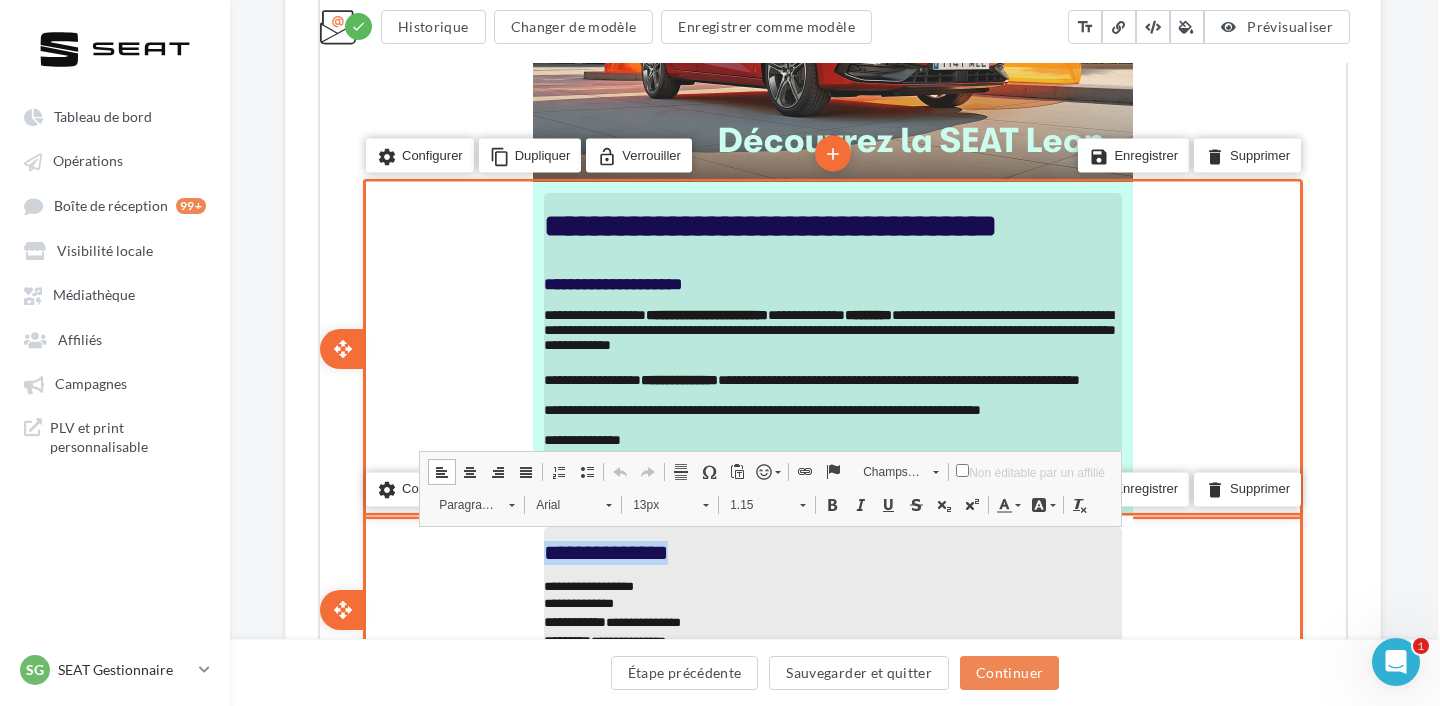 drag, startPoint x: 736, startPoint y: 553, endPoint x: 544, endPoint y: 551, distance: 192.01042 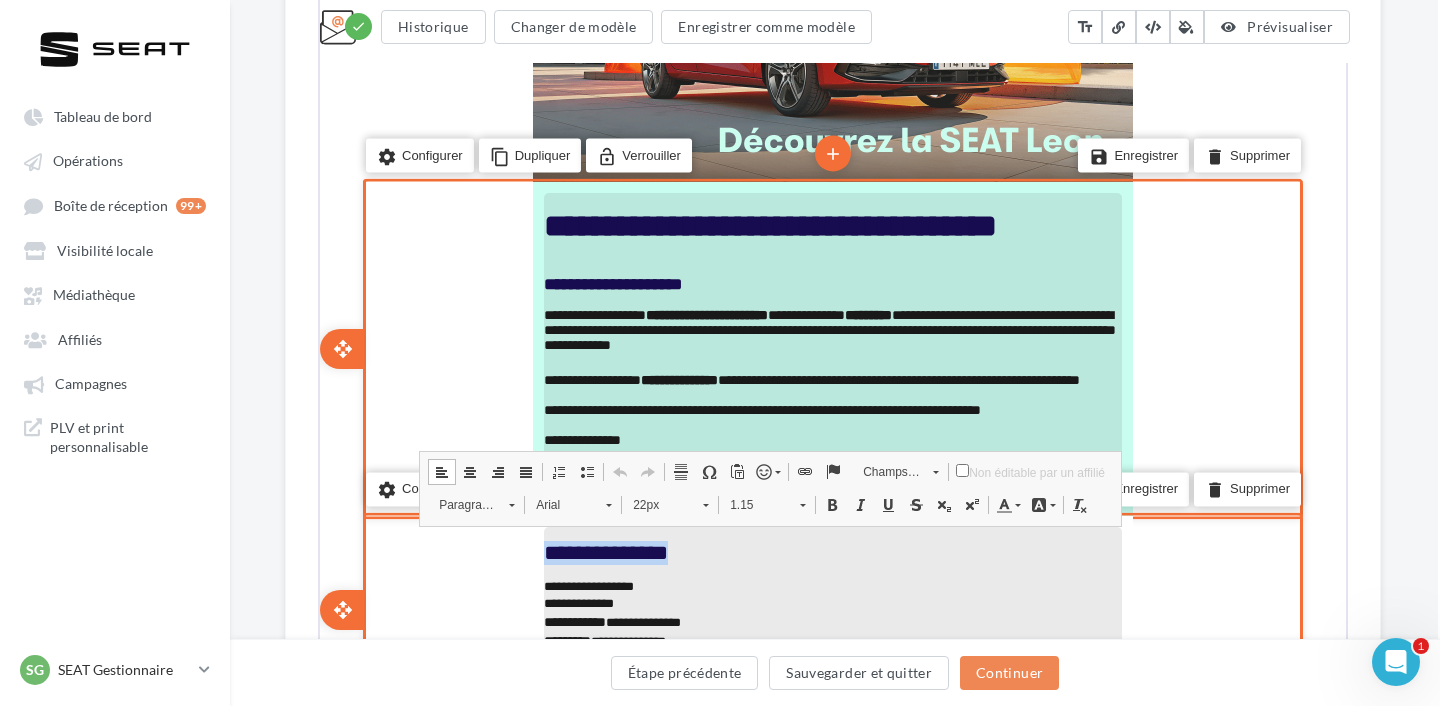 copy on "**********" 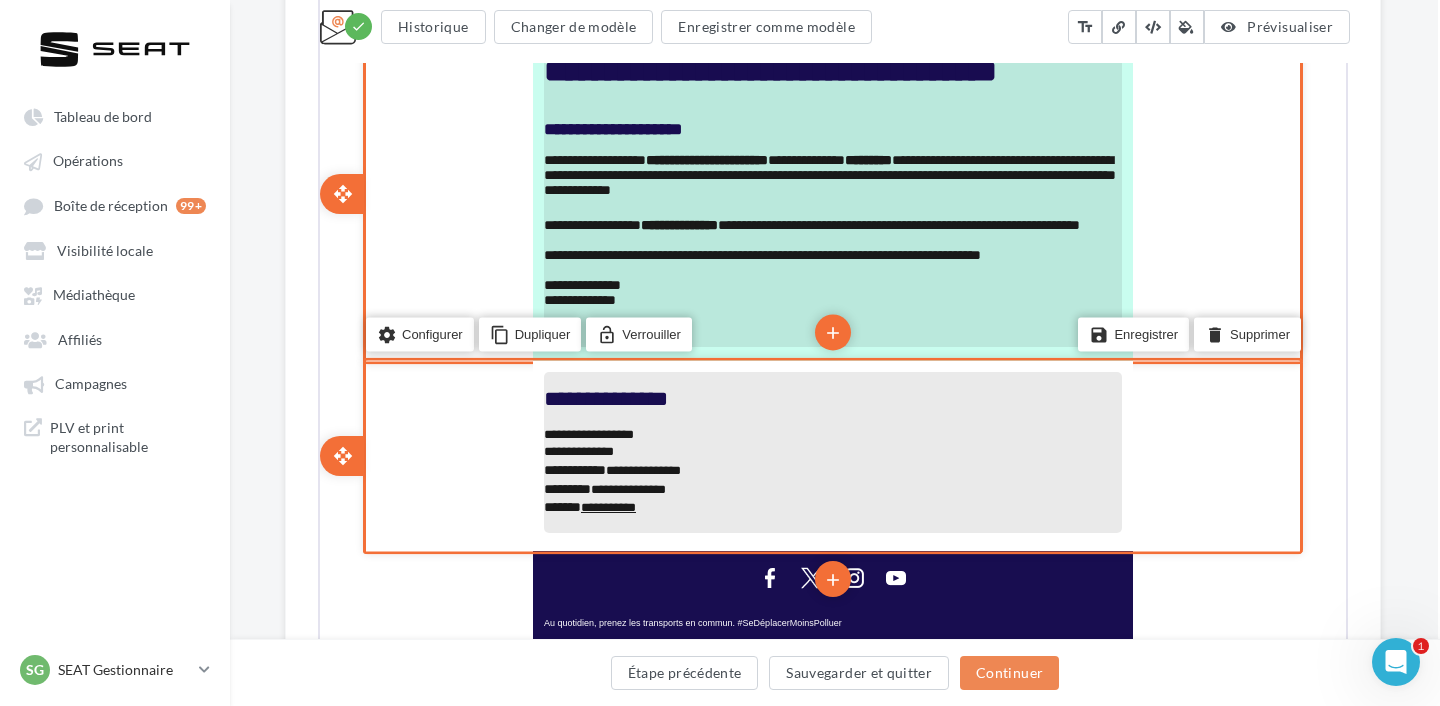 scroll, scrollTop: 927, scrollLeft: 2, axis: both 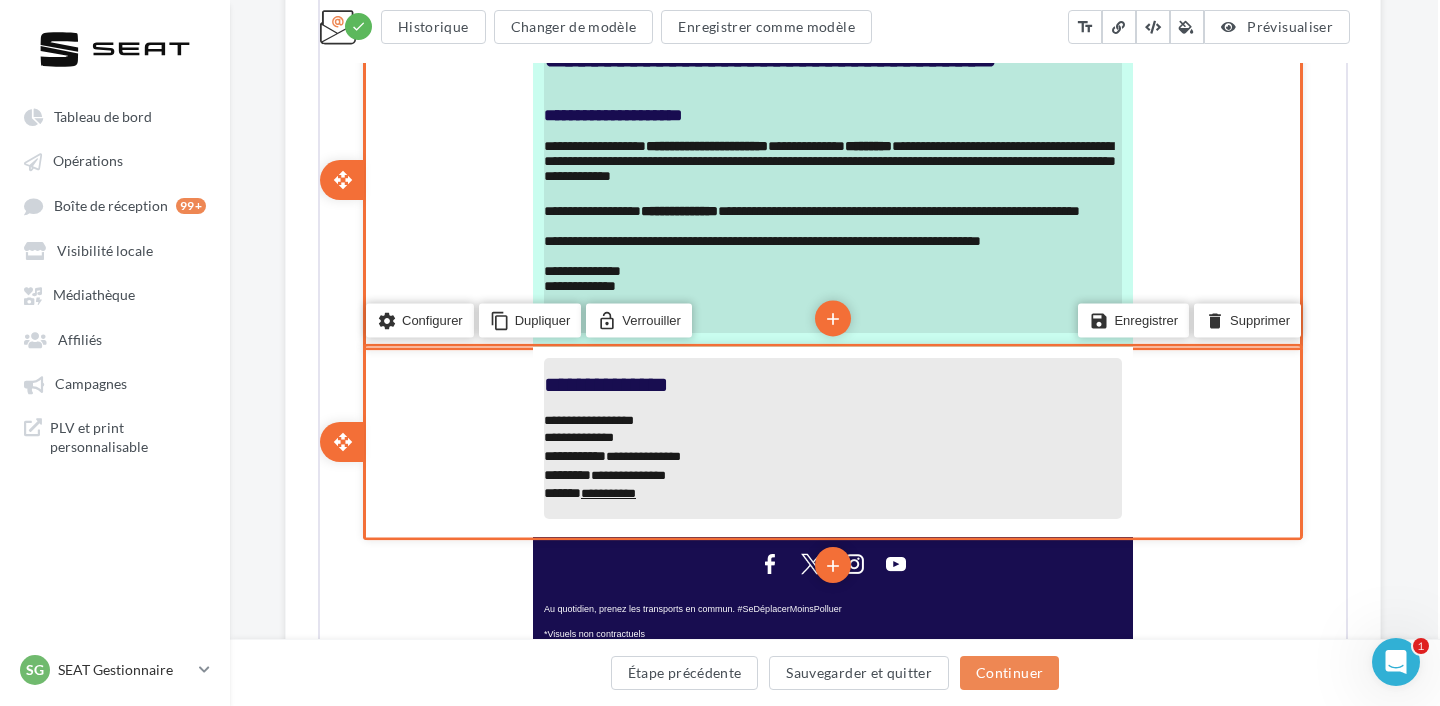 click on "**********" at bounding box center [604, 383] 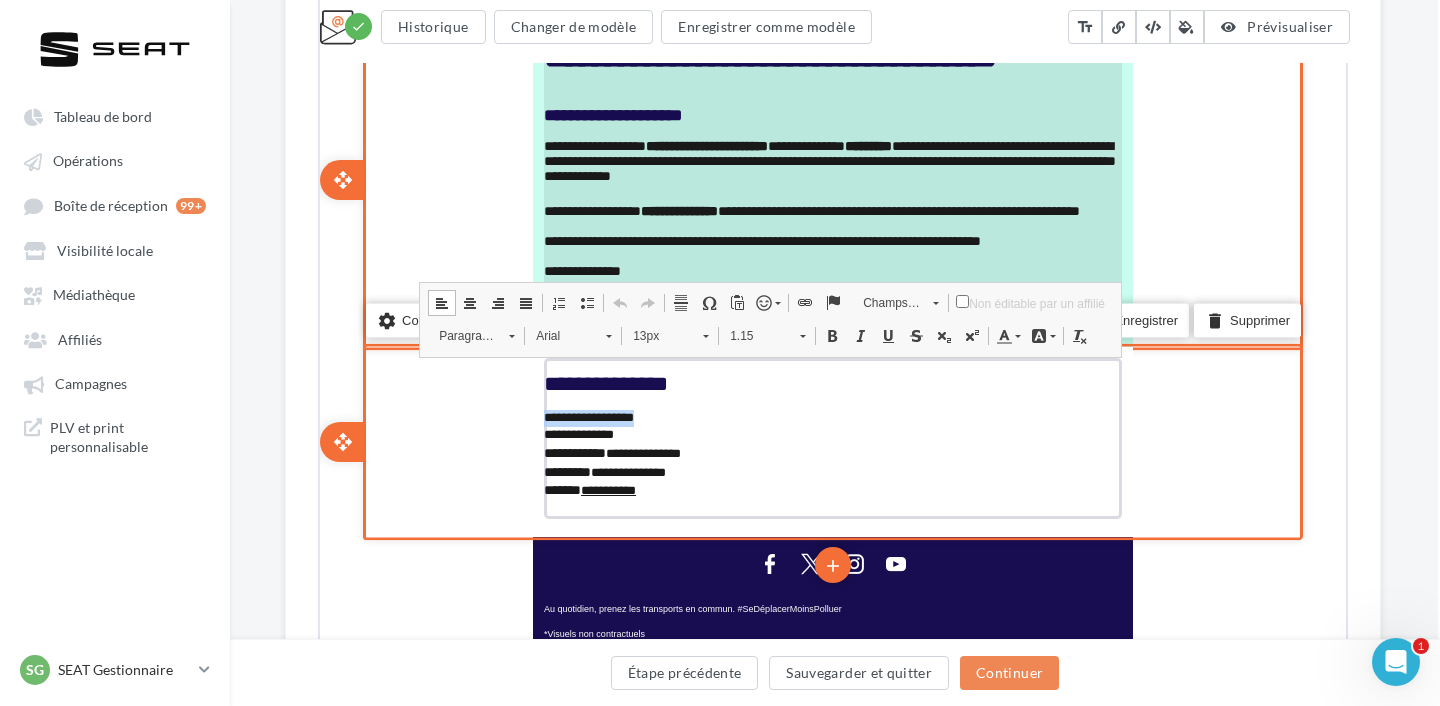 drag, startPoint x: 669, startPoint y: 420, endPoint x: 538, endPoint y: 420, distance: 131 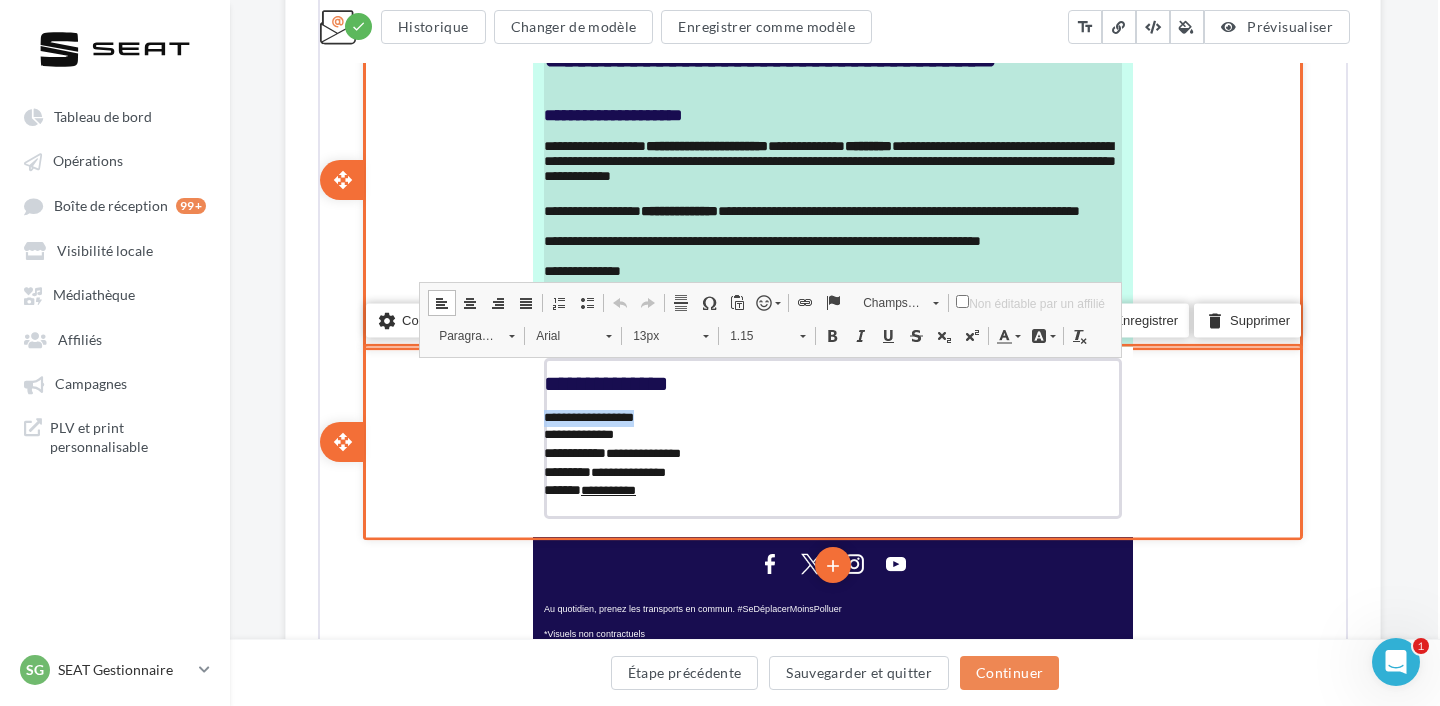 click on "**********" at bounding box center (831, 440) 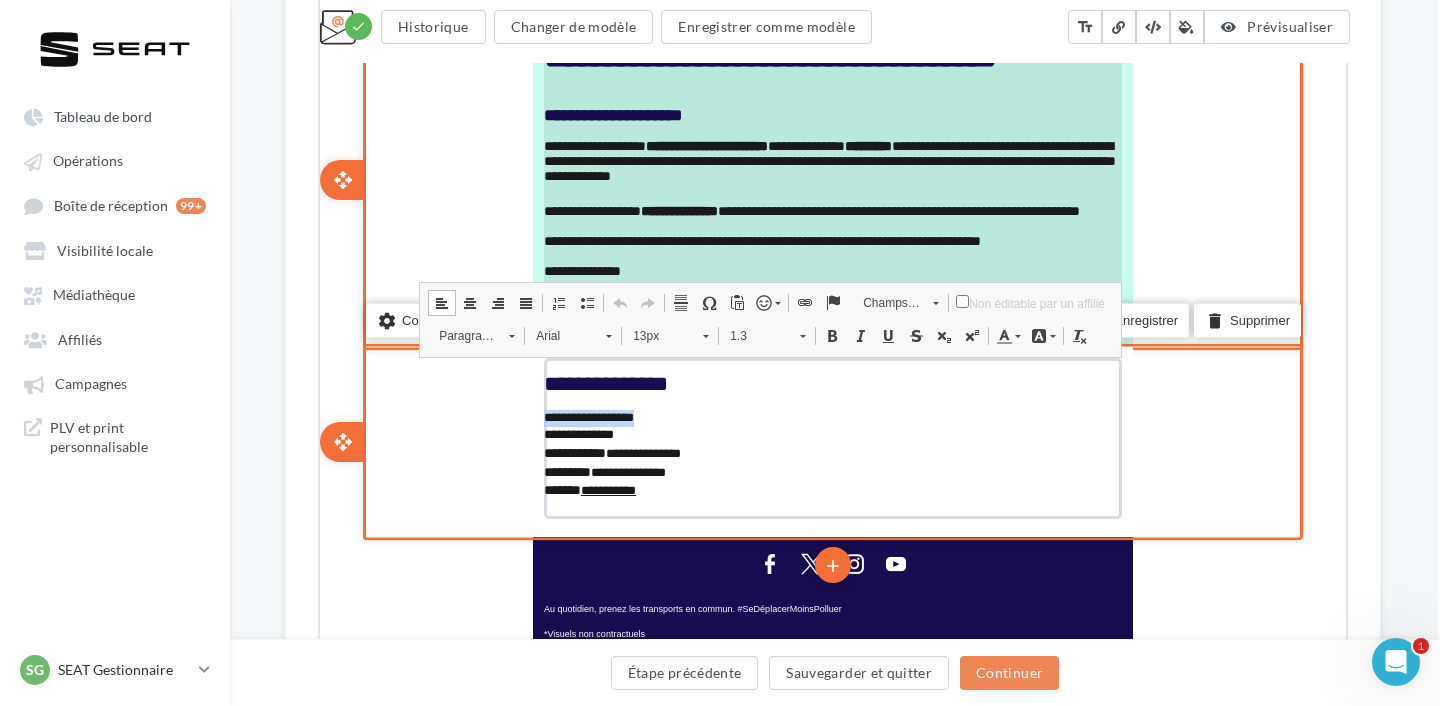 copy on "**********" 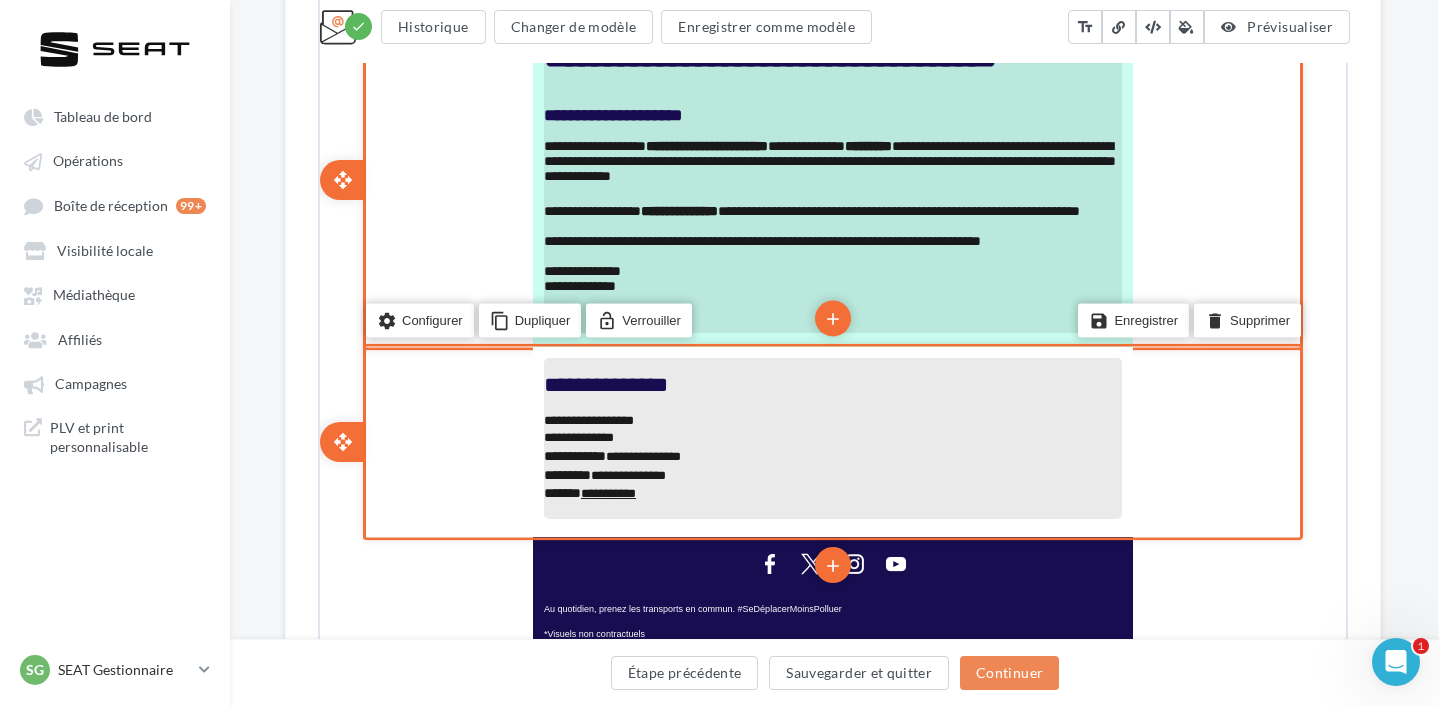 click on "**********" at bounding box center [577, 435] 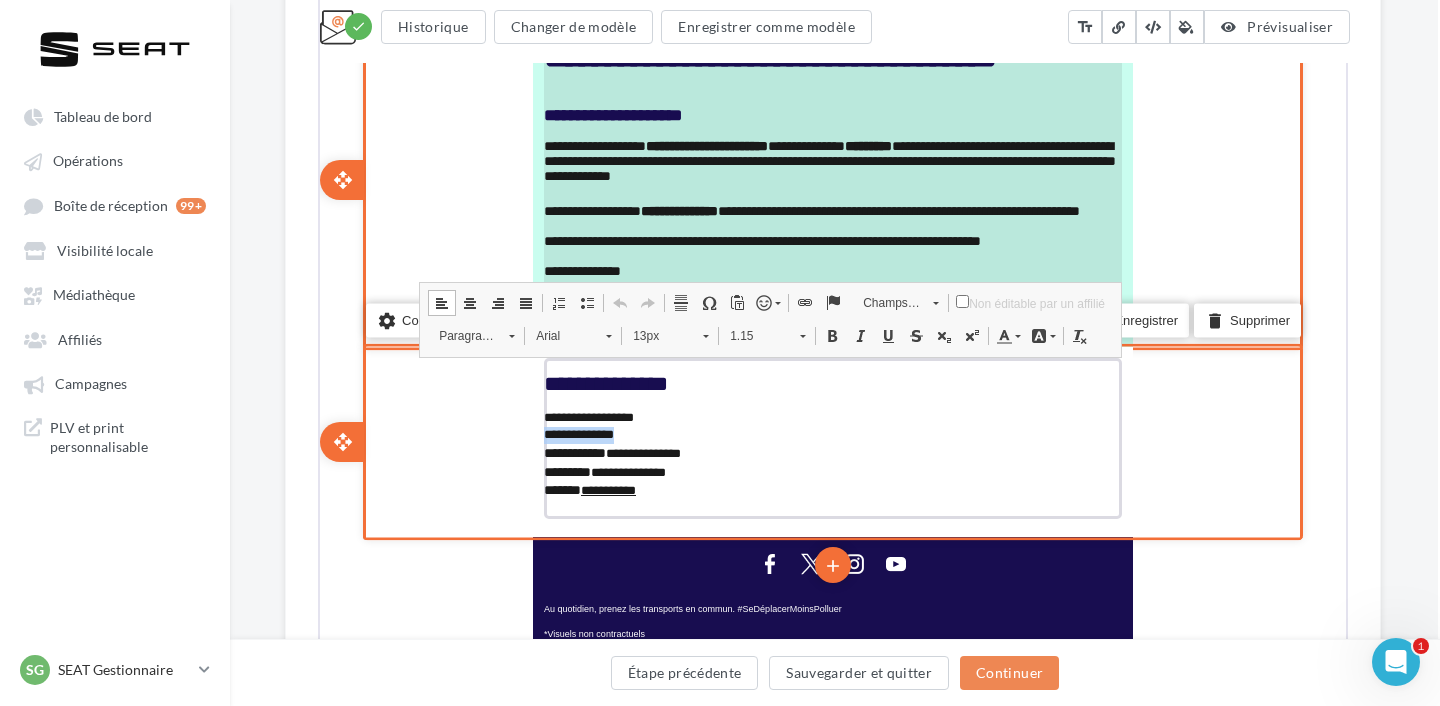 drag, startPoint x: 636, startPoint y: 435, endPoint x: 536, endPoint y: 435, distance: 100 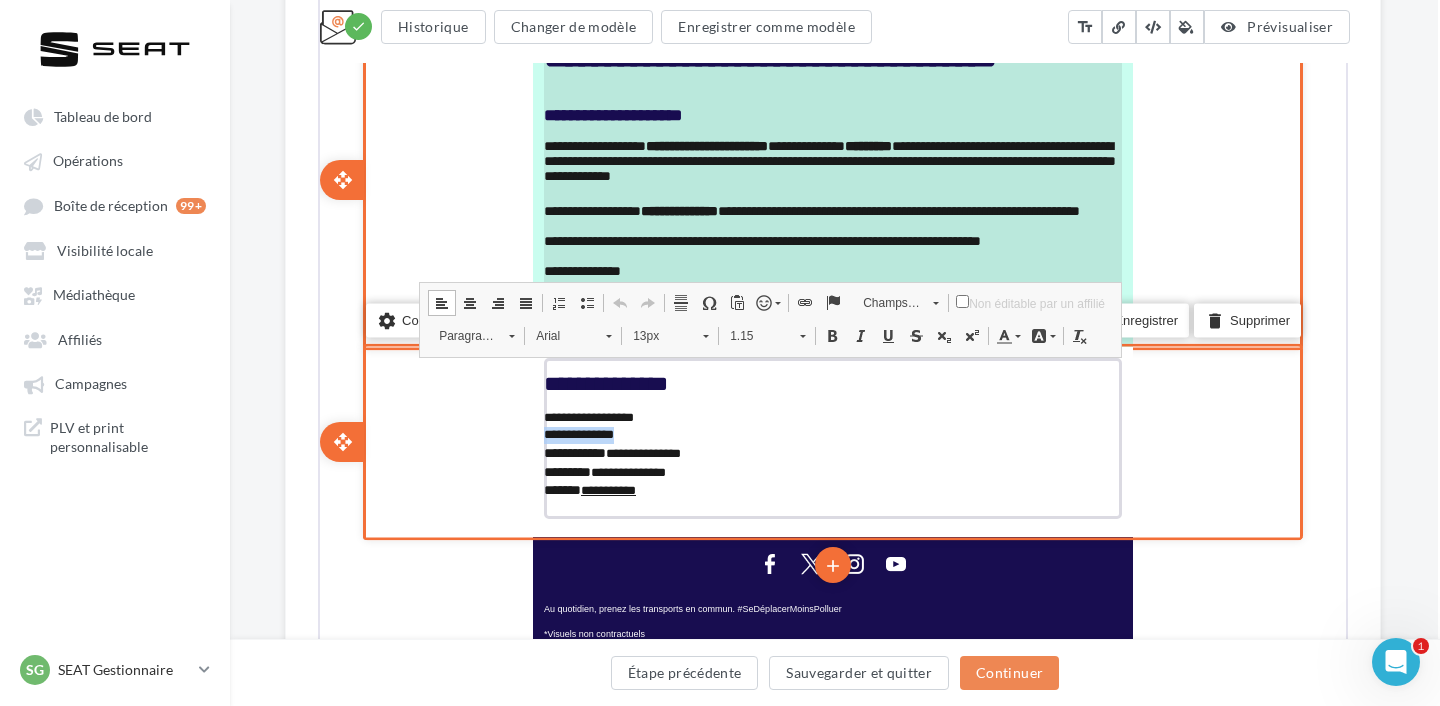 click on "**********" at bounding box center (831, 440) 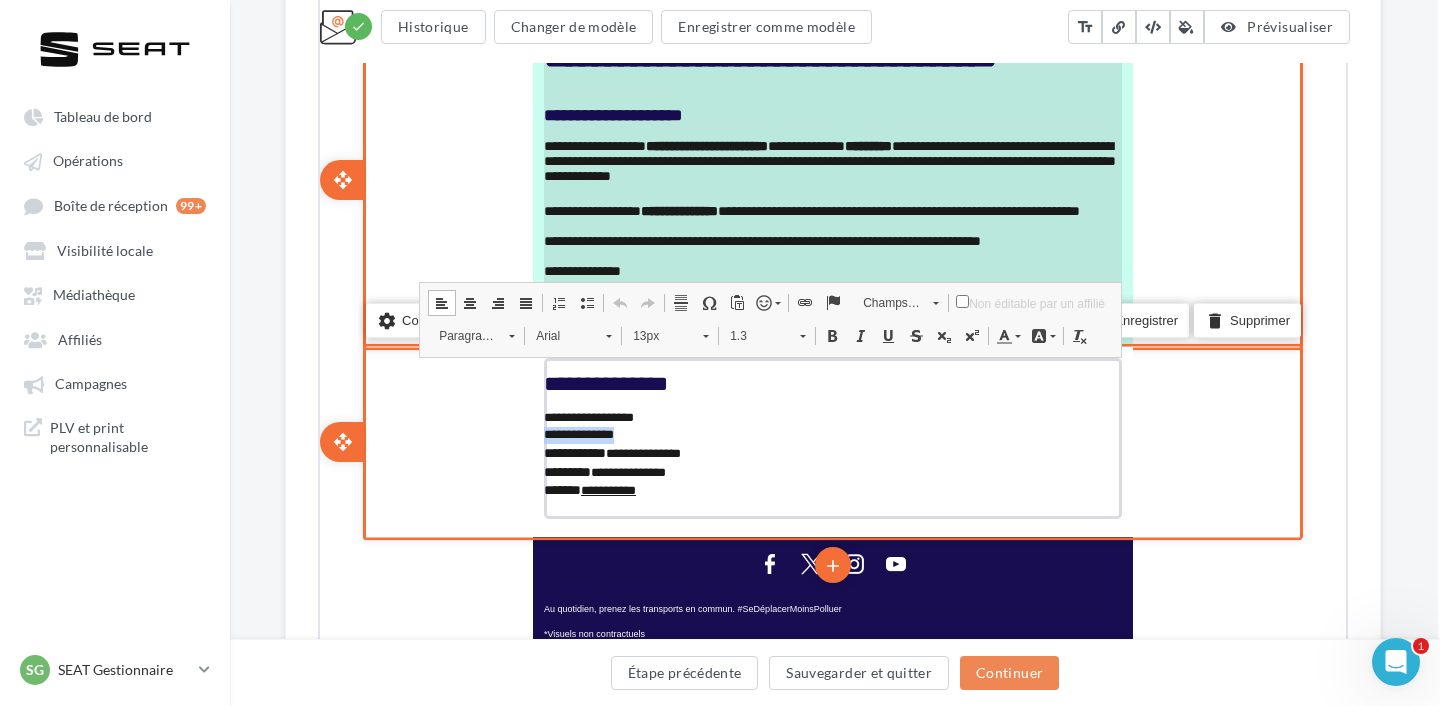 copy on "**********" 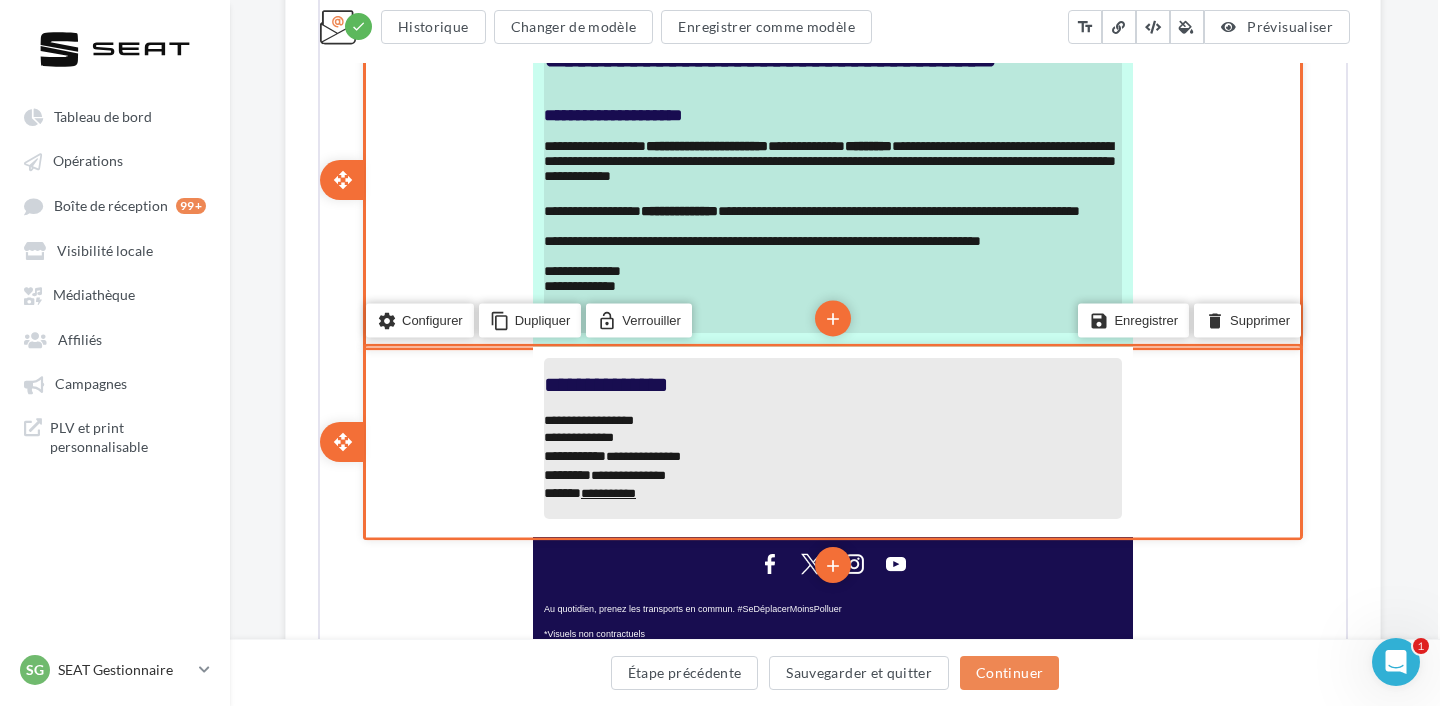click on "**********" at bounding box center [610, 454] 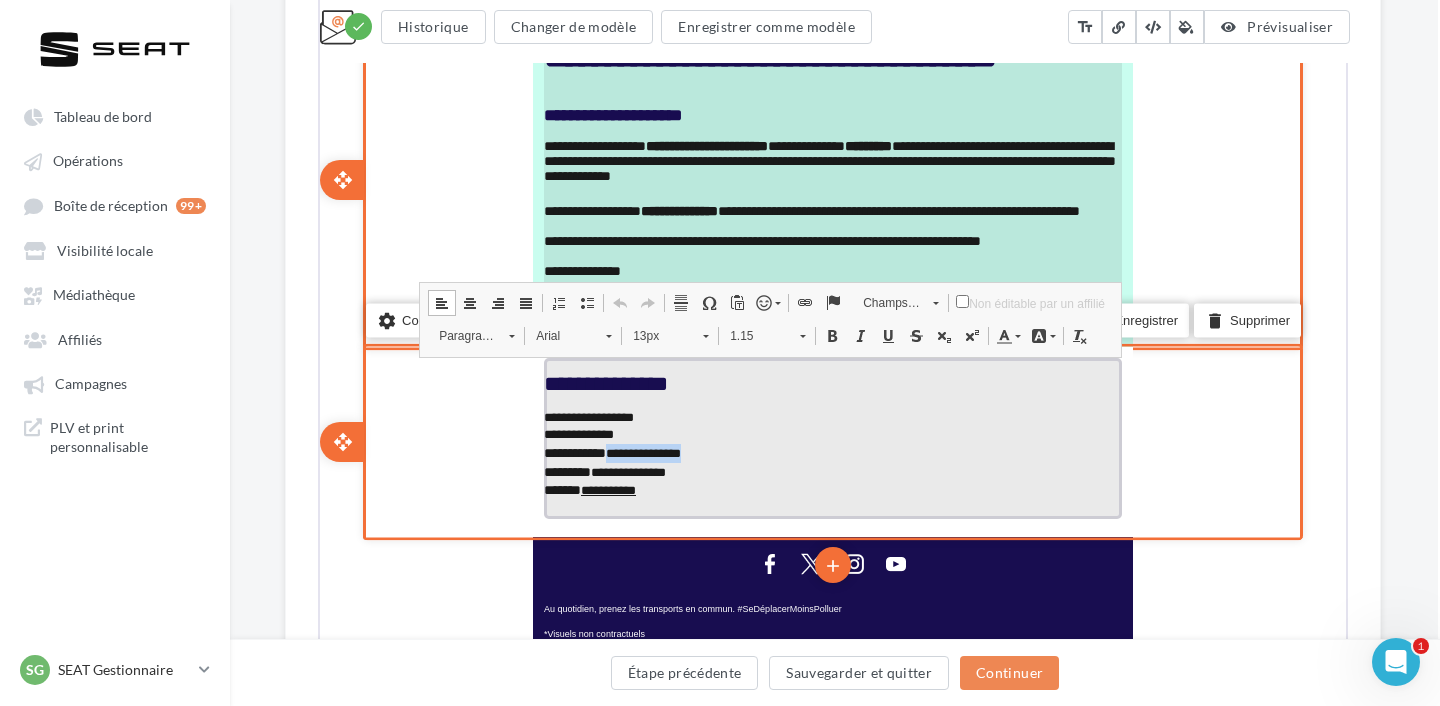 drag, startPoint x: 733, startPoint y: 451, endPoint x: 621, endPoint y: 449, distance: 112.01785 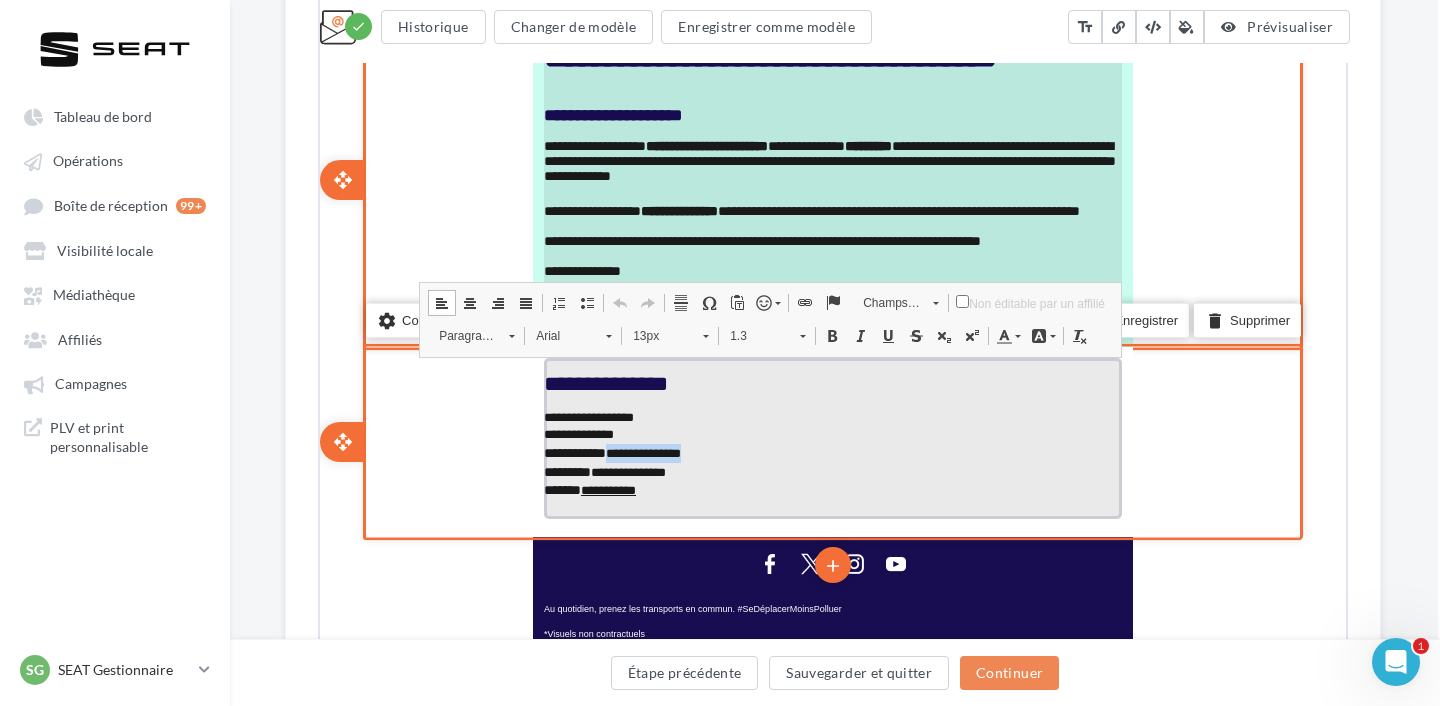 copy on "**********" 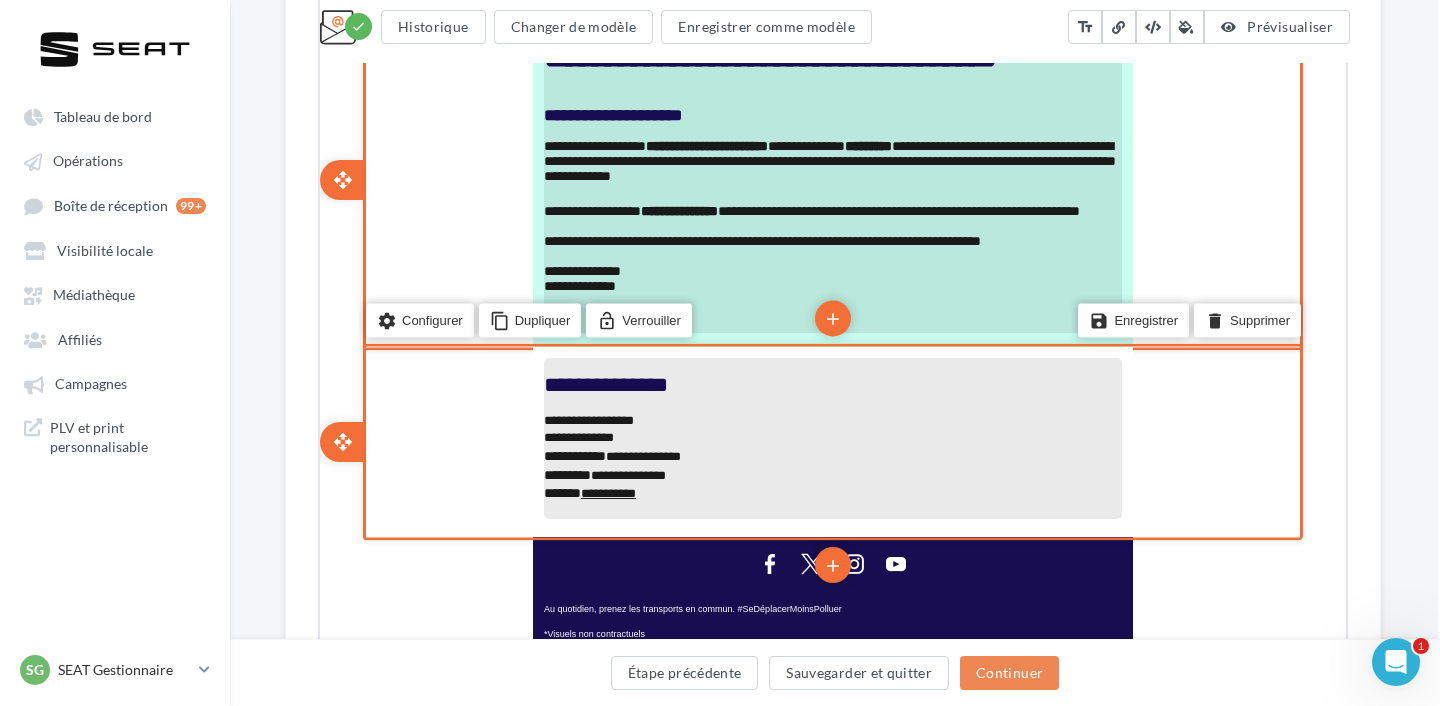 click on "**********" at bounding box center [573, 454] 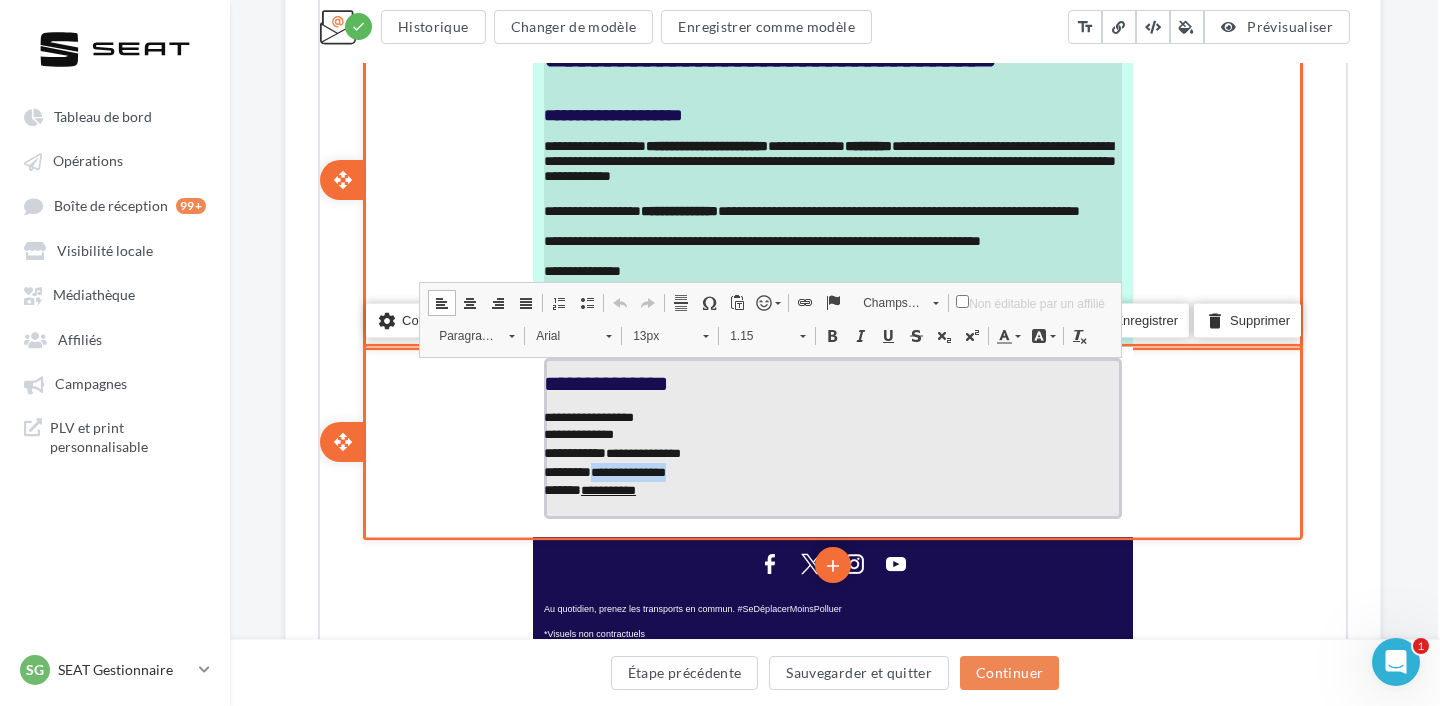 drag, startPoint x: 594, startPoint y: 471, endPoint x: 707, endPoint y: 470, distance: 113.004425 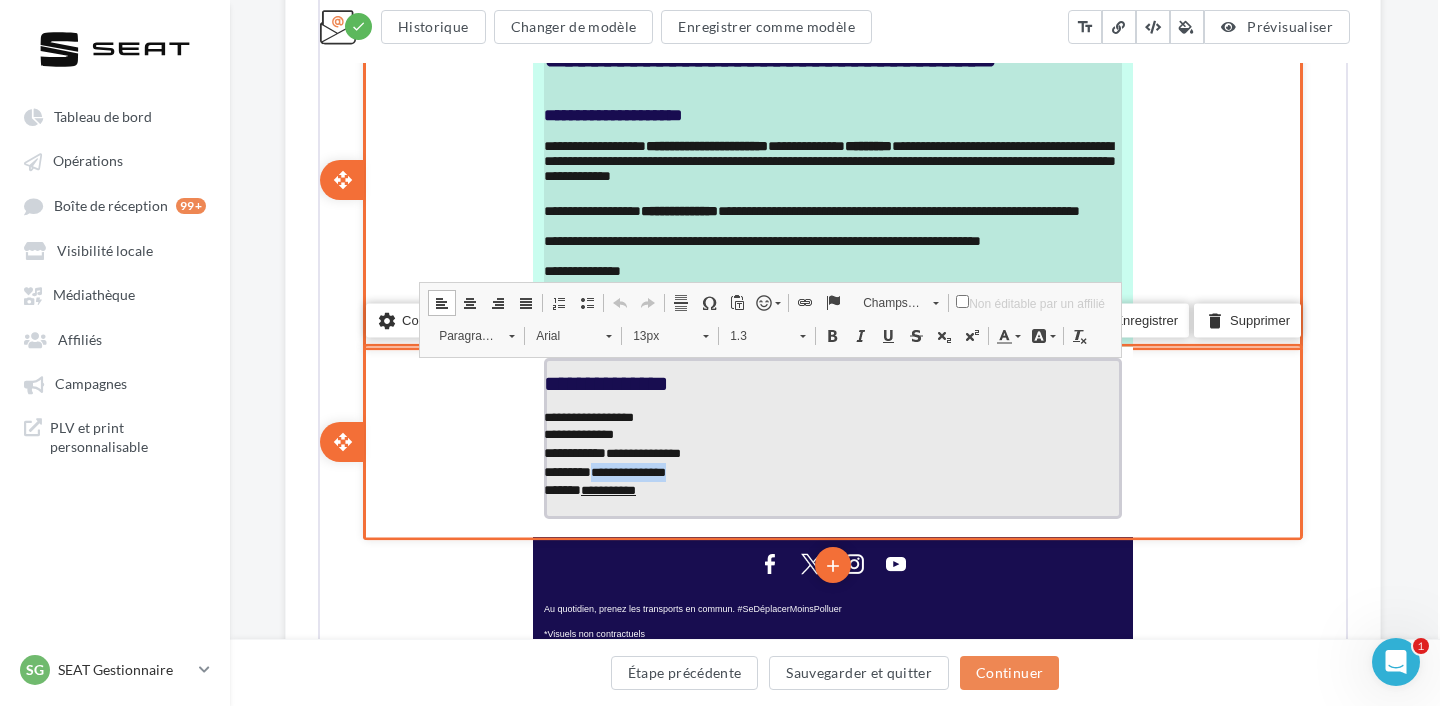 copy on "**********" 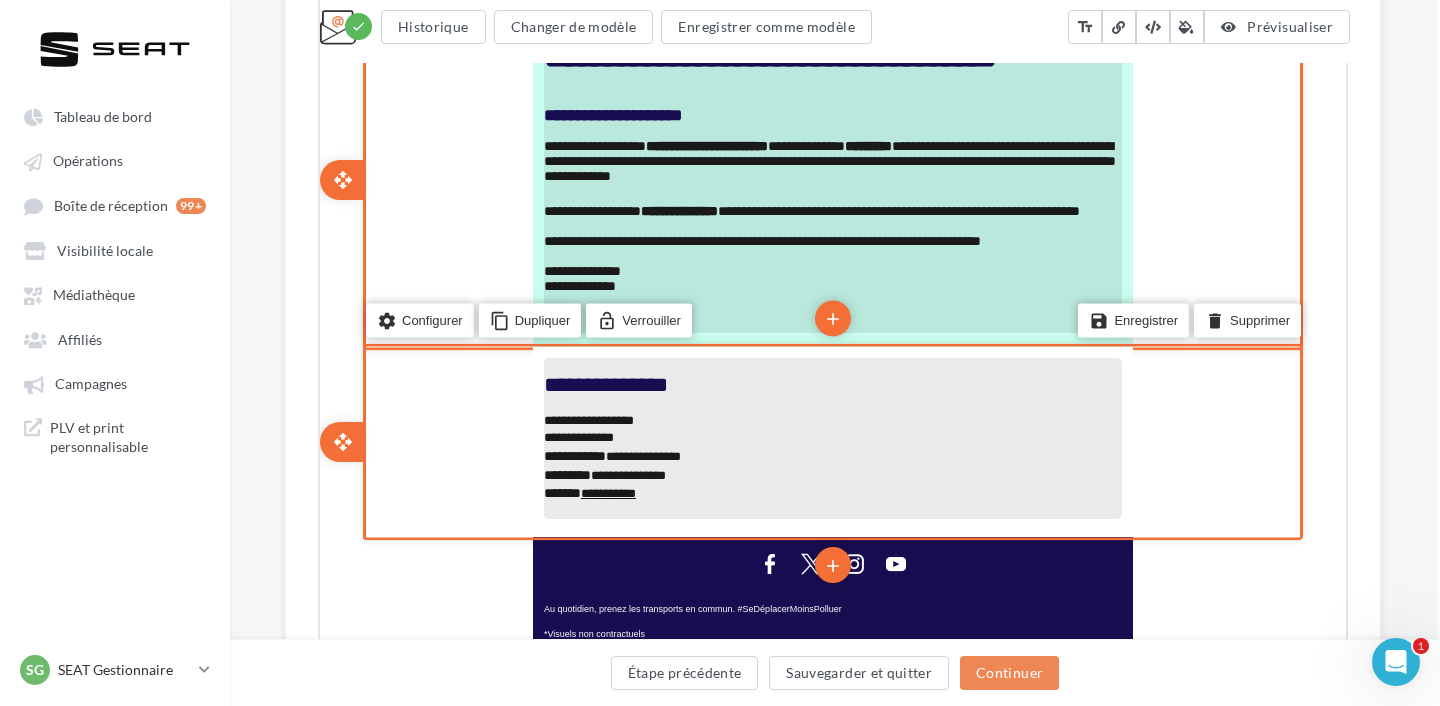 click on "**********" at bounding box center (606, 491) 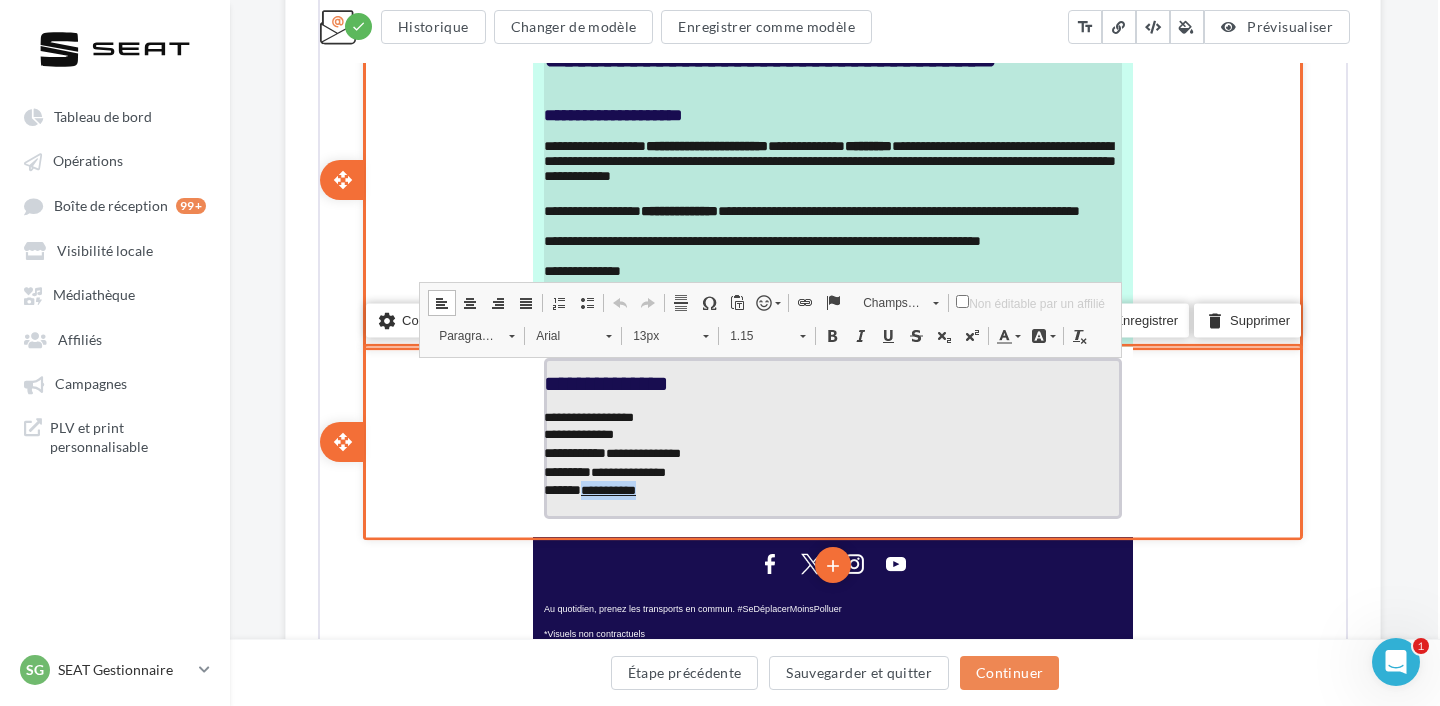 drag, startPoint x: 655, startPoint y: 489, endPoint x: 581, endPoint y: 488, distance: 74.00676 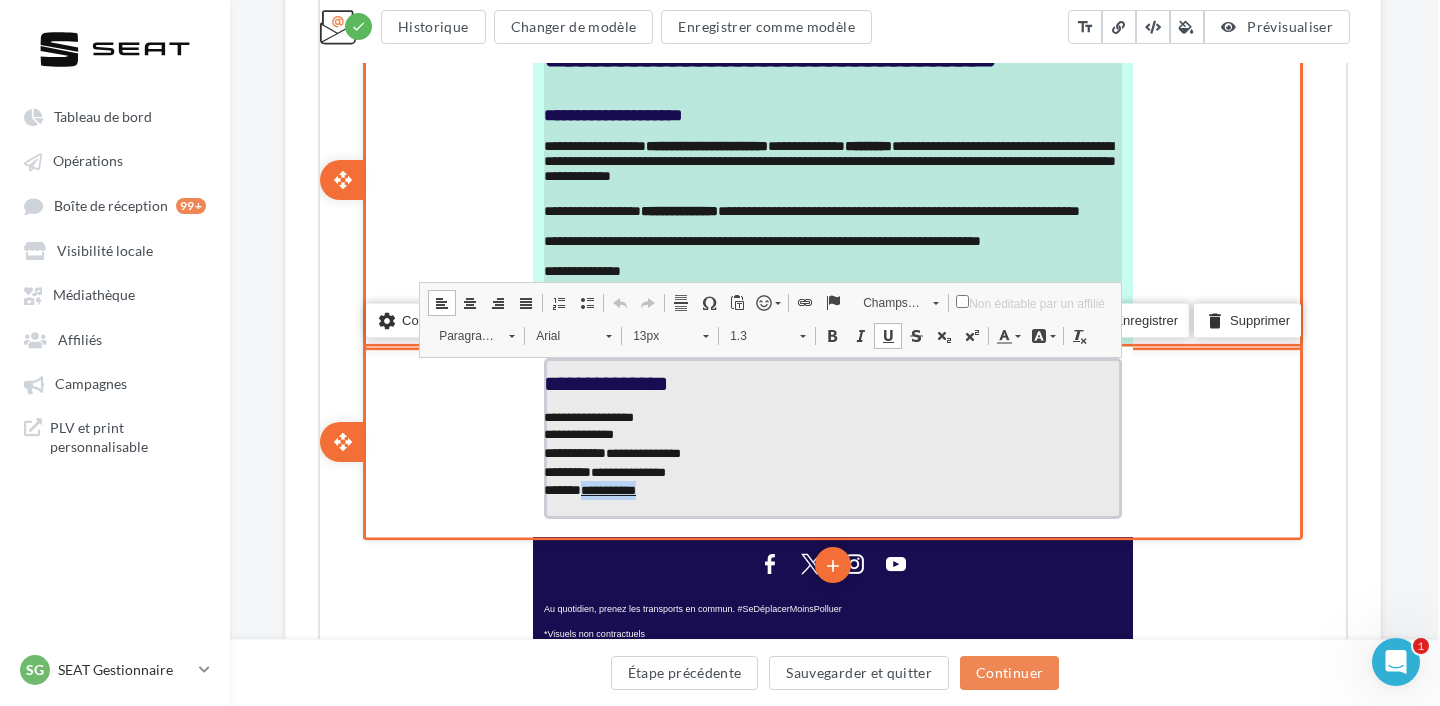 copy on "**********" 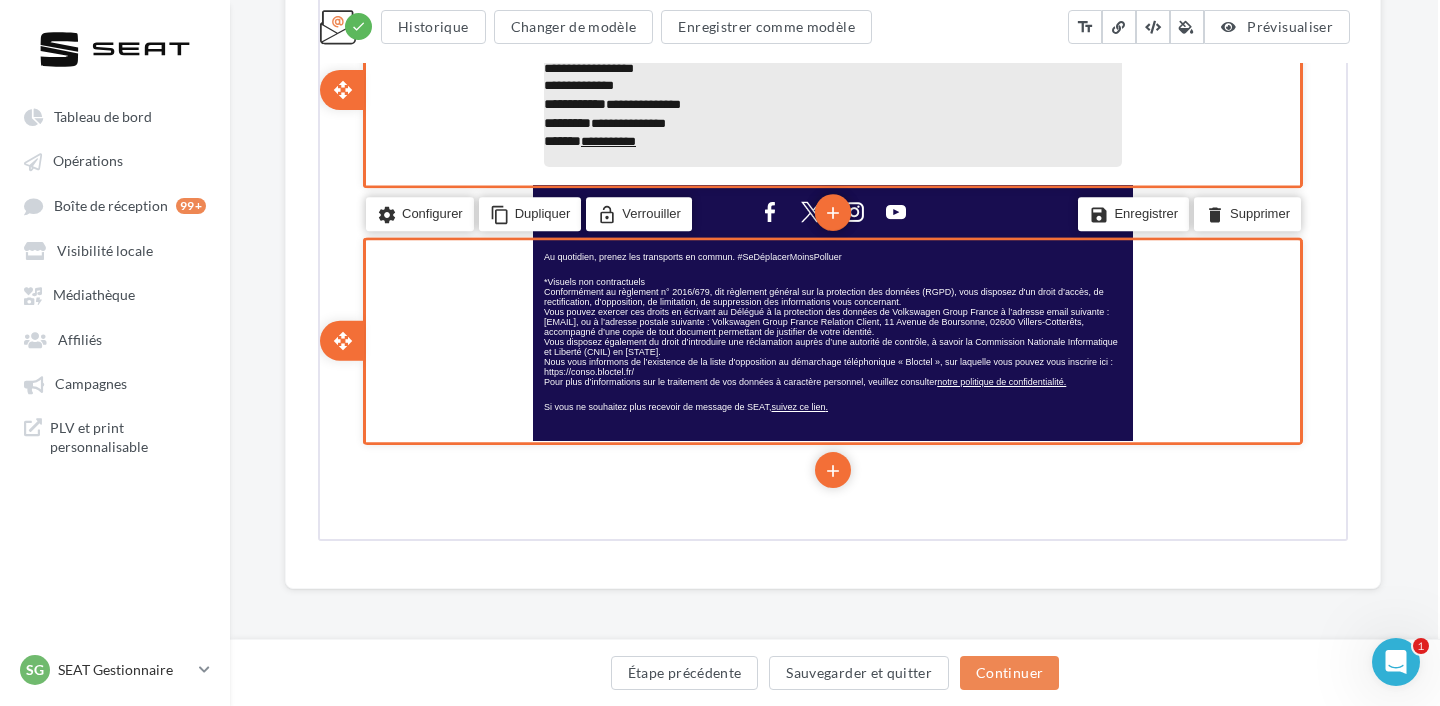 scroll, scrollTop: 10, scrollLeft: 0, axis: vertical 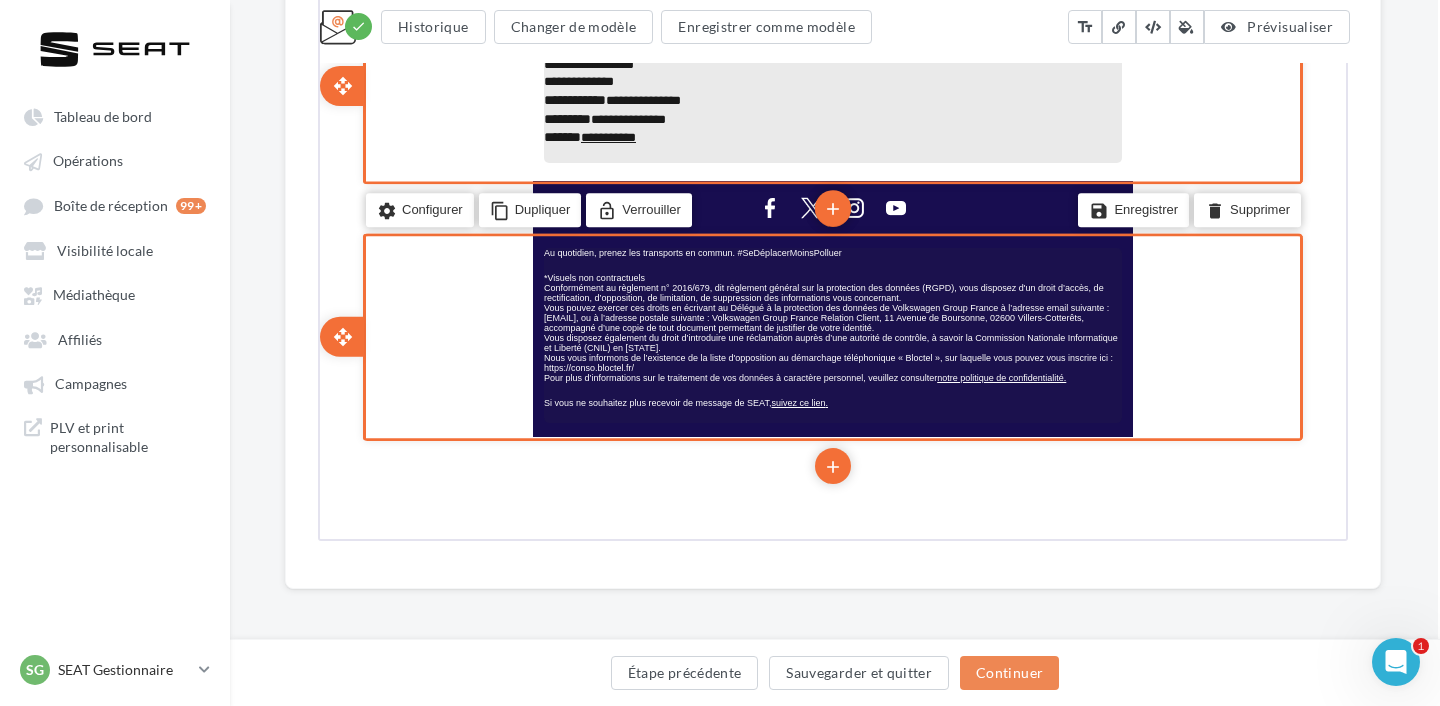 click on "Nous vous informons de l’existence de la liste d'opposition au démarchage téléphonique « Bloctel », sur laquelle vous pouvez vous inscrire ici : https://conso.bloctel.fr/" at bounding box center (826, 361) 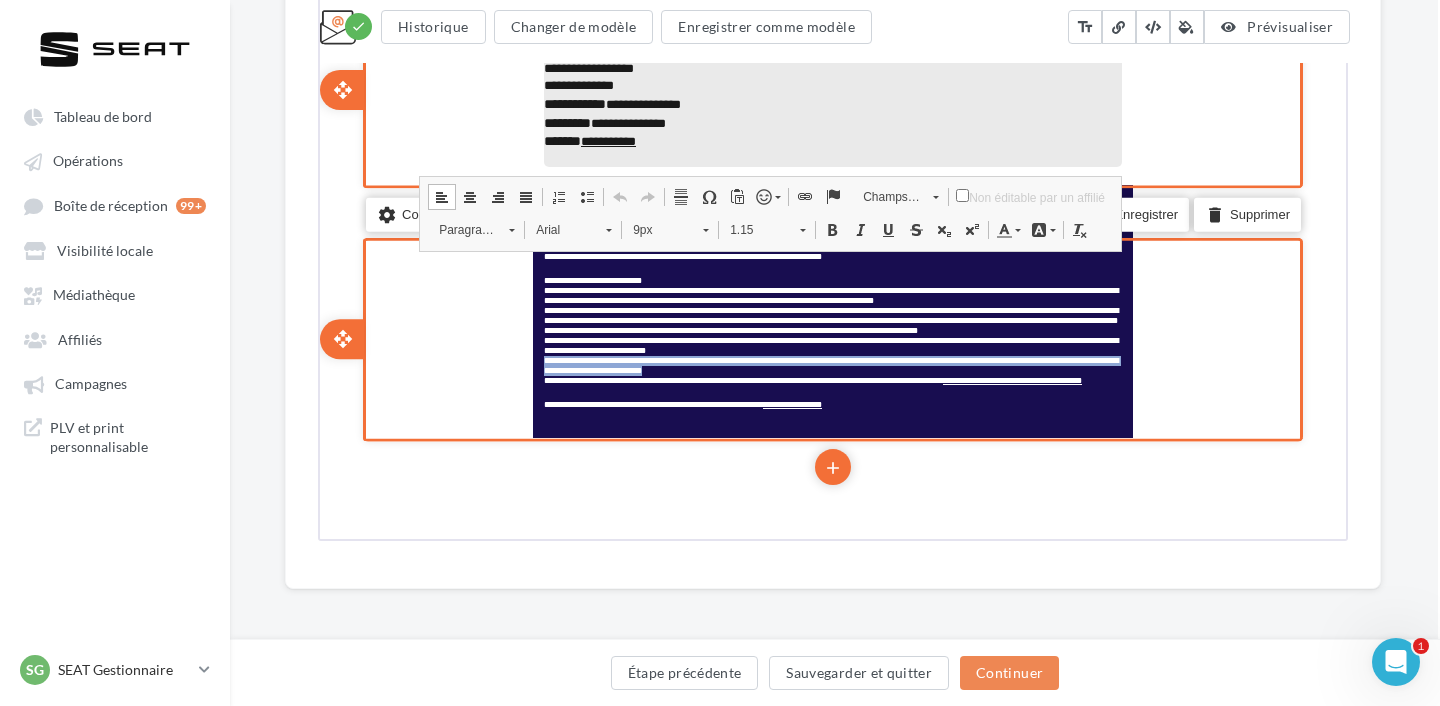 drag, startPoint x: 641, startPoint y: 365, endPoint x: 530, endPoint y: 352, distance: 111.75867 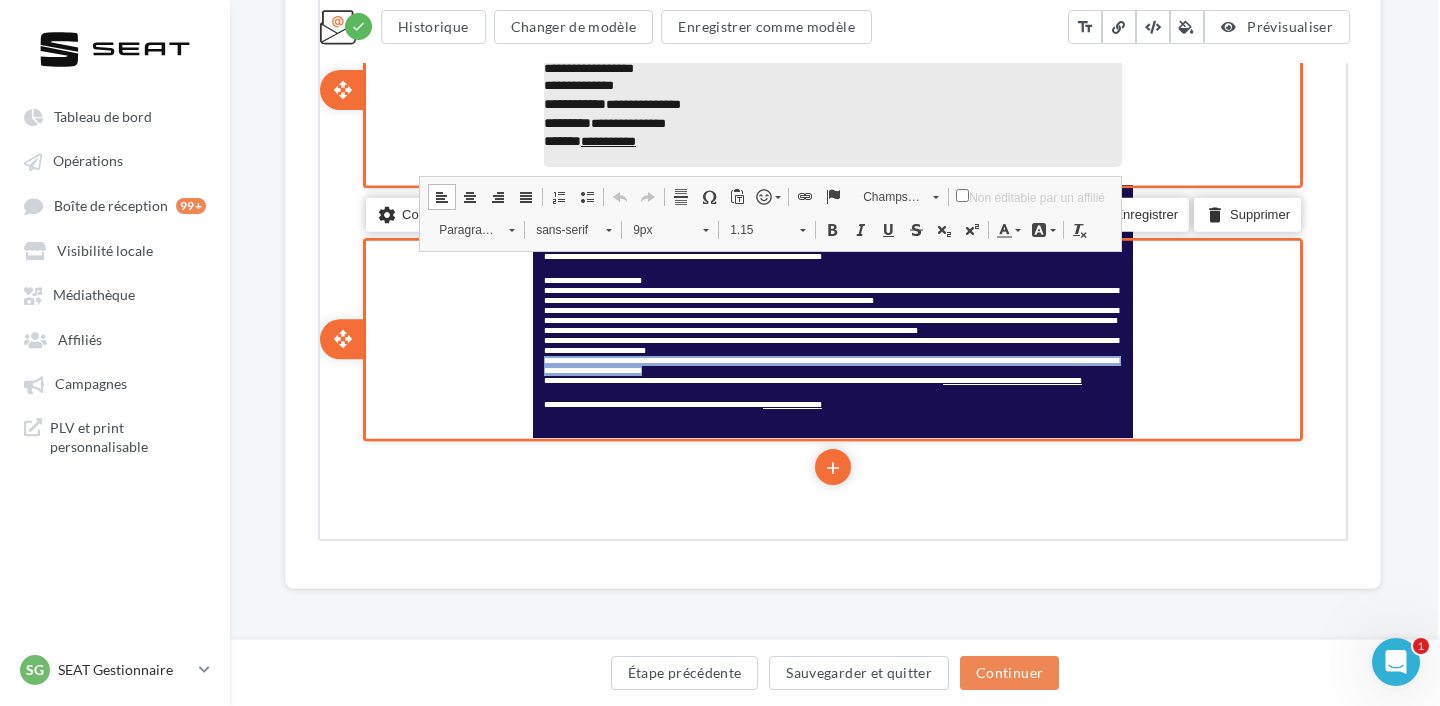 scroll, scrollTop: 0, scrollLeft: 0, axis: both 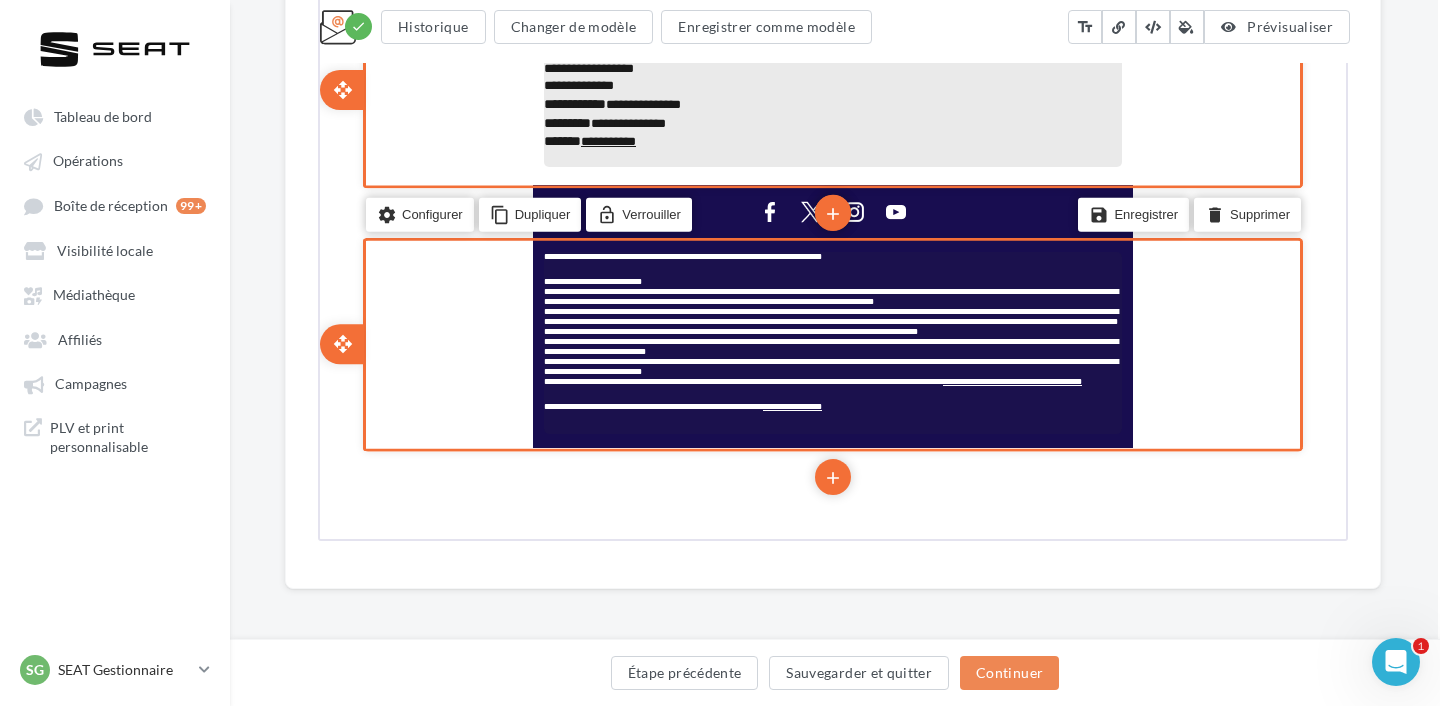 click on "**********" at bounding box center [829, 319] 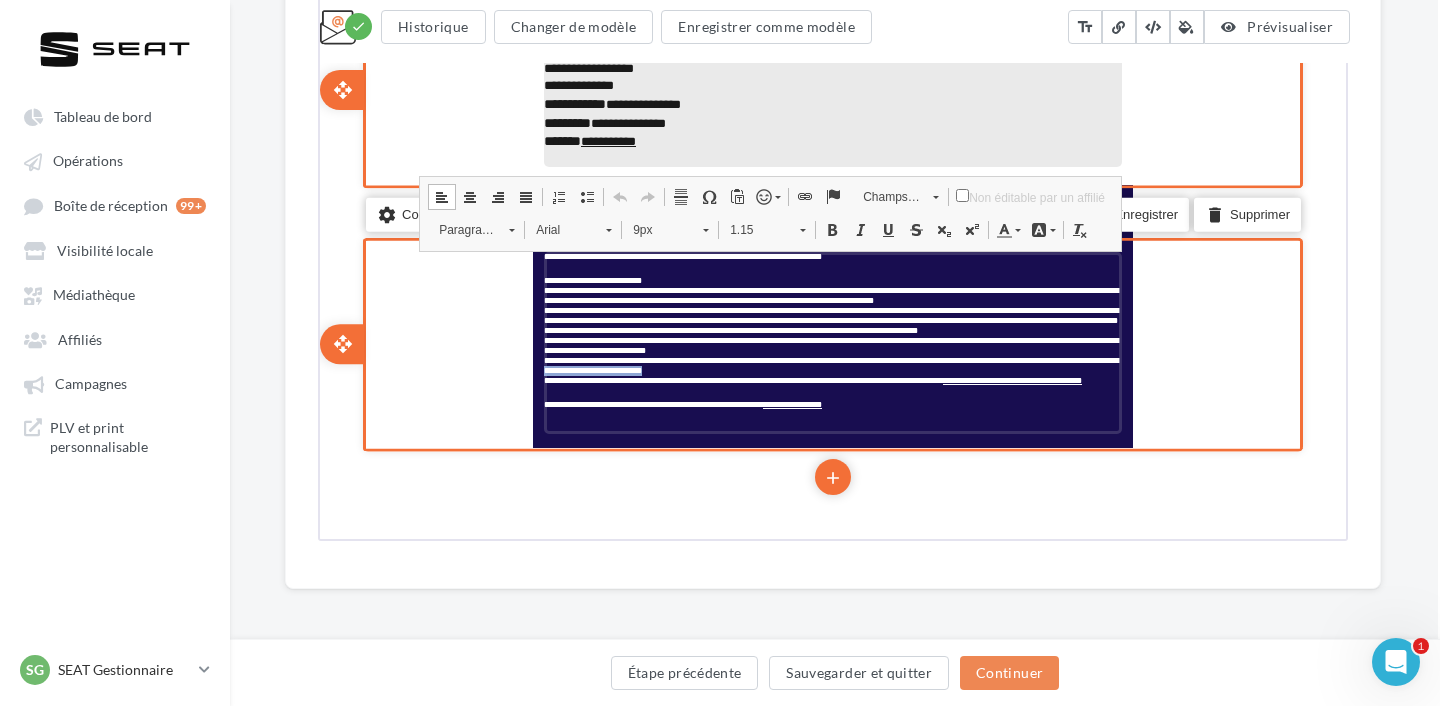 drag, startPoint x: 652, startPoint y: 377, endPoint x: 536, endPoint y: 377, distance: 116 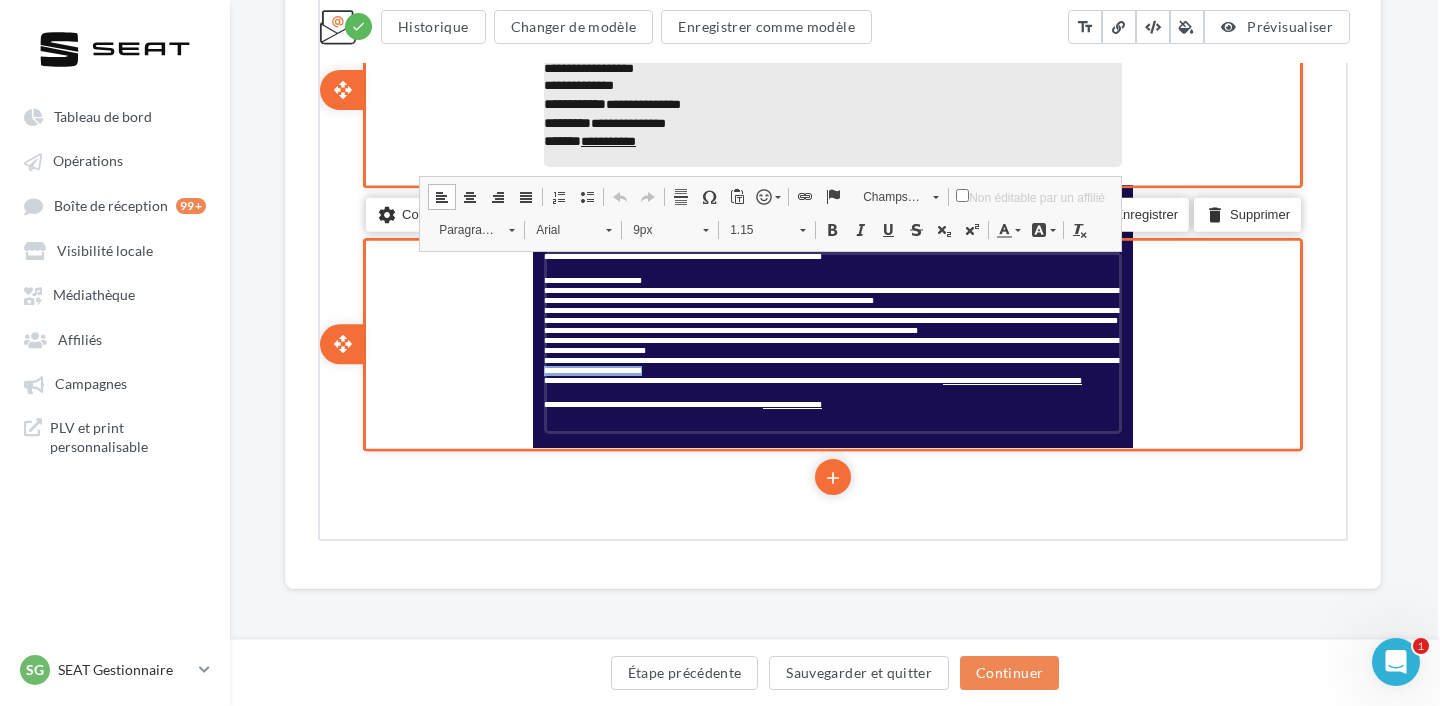 click on "**********" at bounding box center [831, 342] 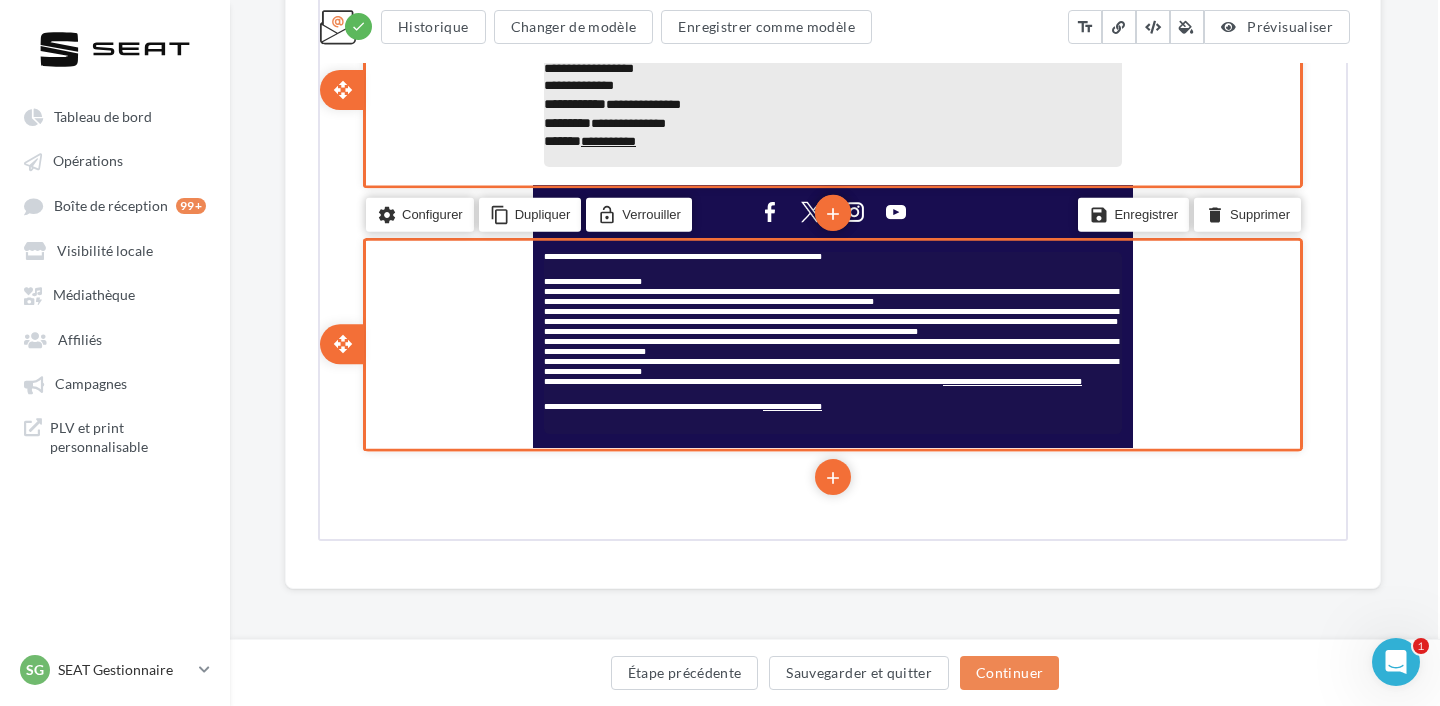 click on "**********" at bounding box center (829, 364) 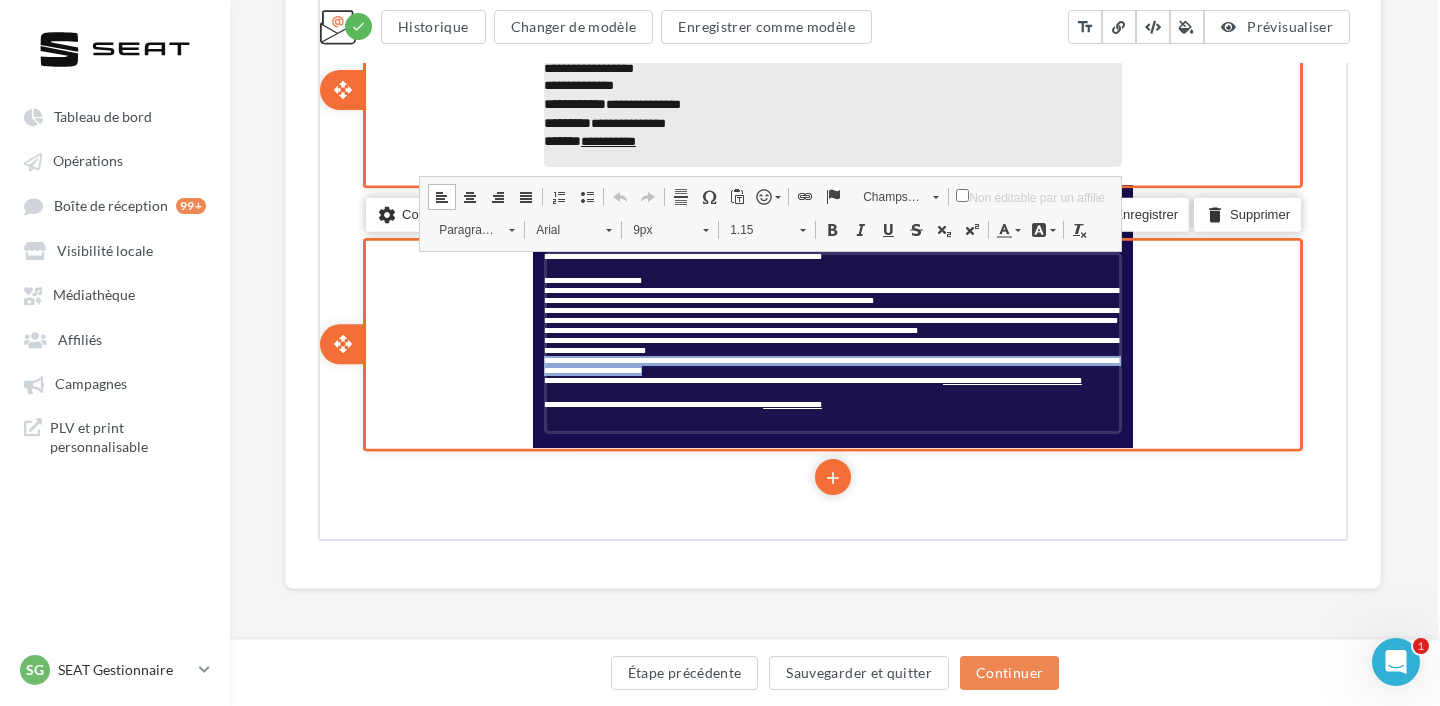 drag, startPoint x: 649, startPoint y: 372, endPoint x: 544, endPoint y: 367, distance: 105.11898 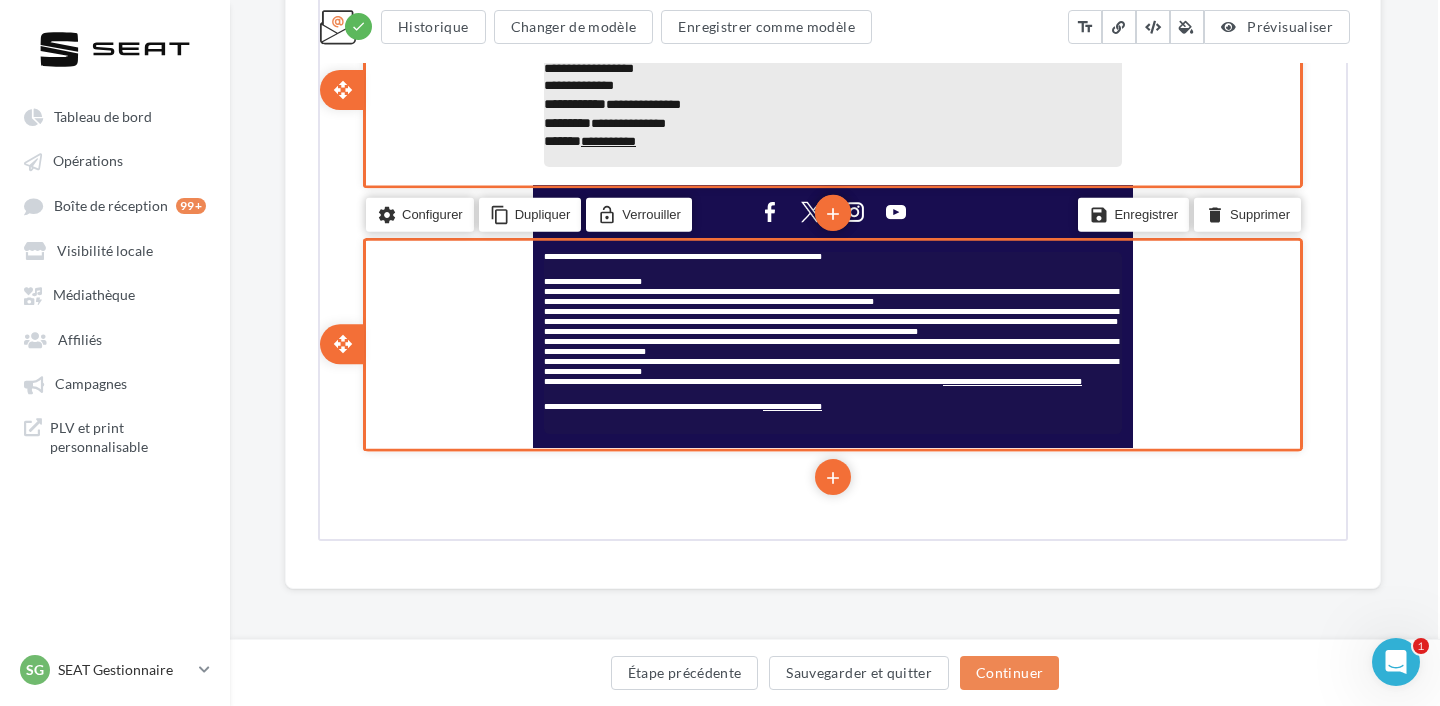 click on "**********" at bounding box center (790, 404) 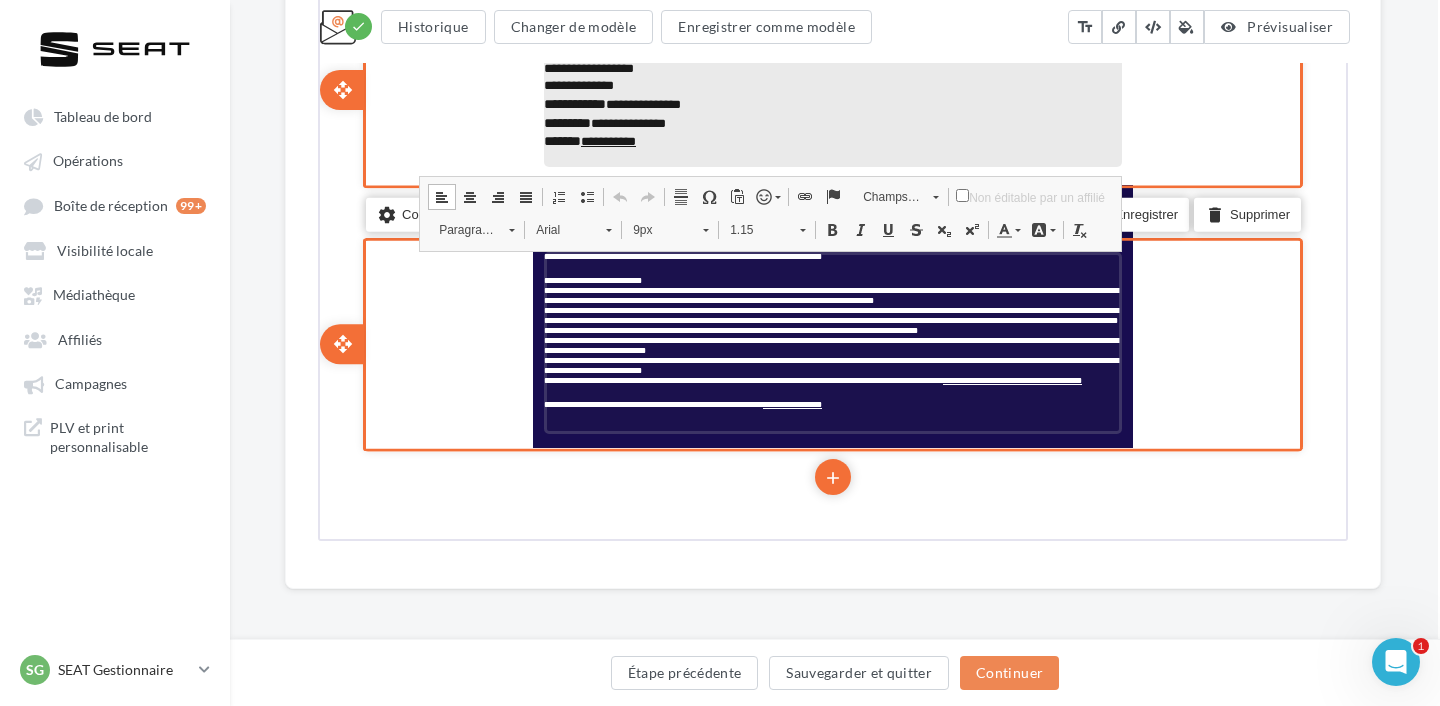 click on "**********" at bounding box center [790, 402] 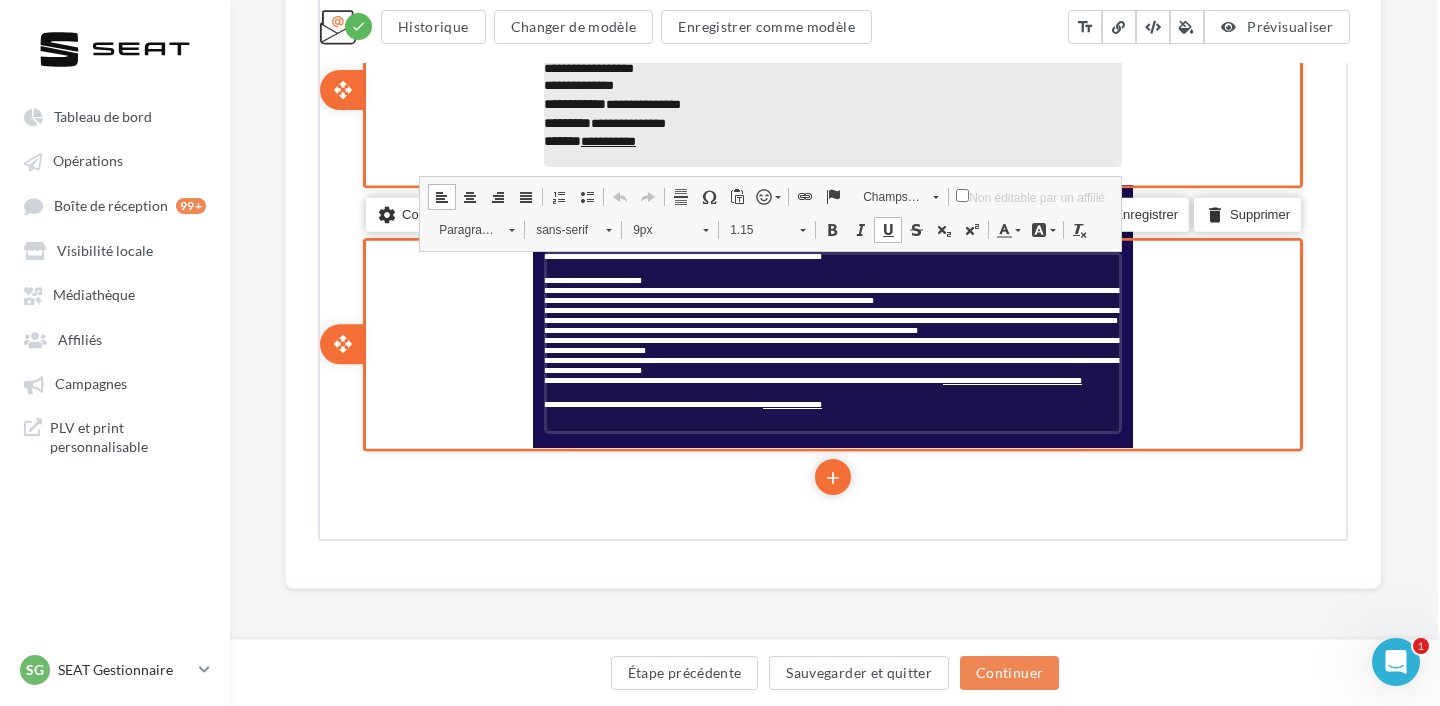click on "**********" at bounding box center (790, 402) 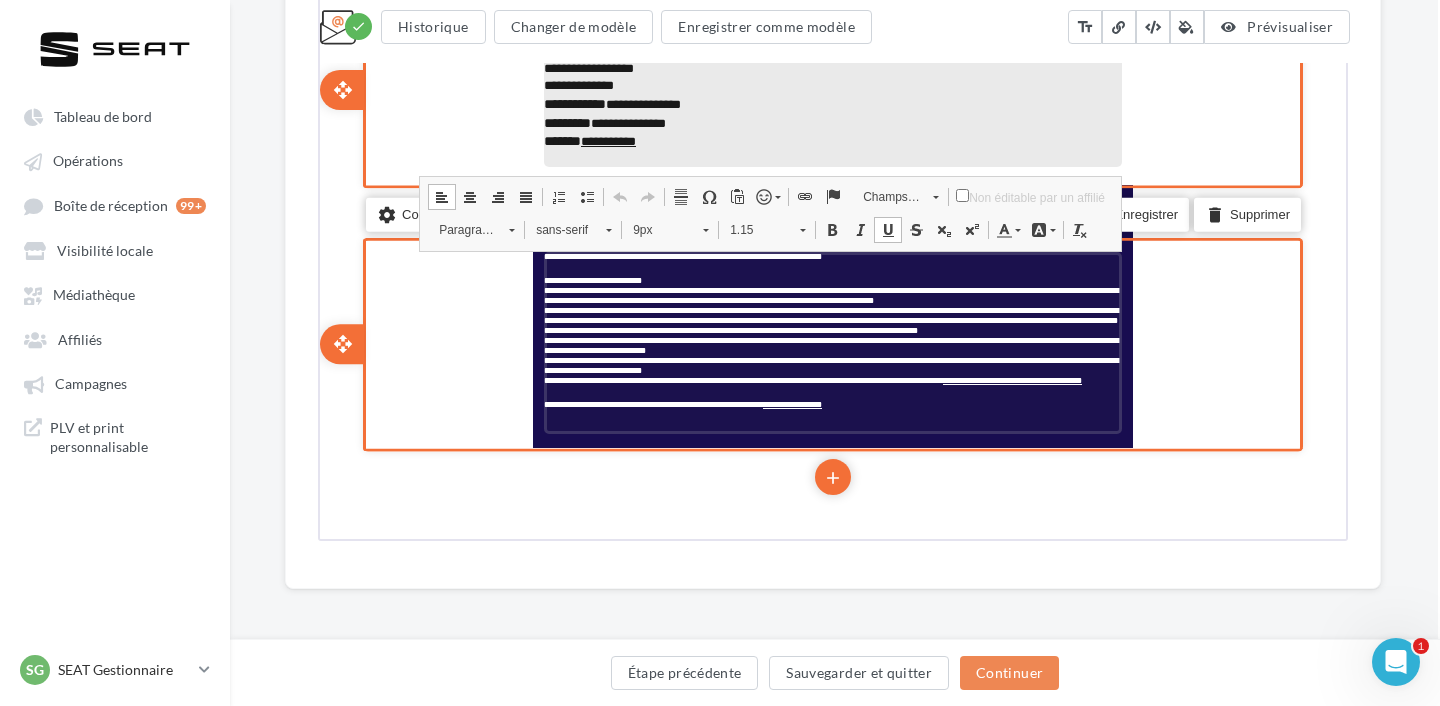 click on "**********" at bounding box center (790, 402) 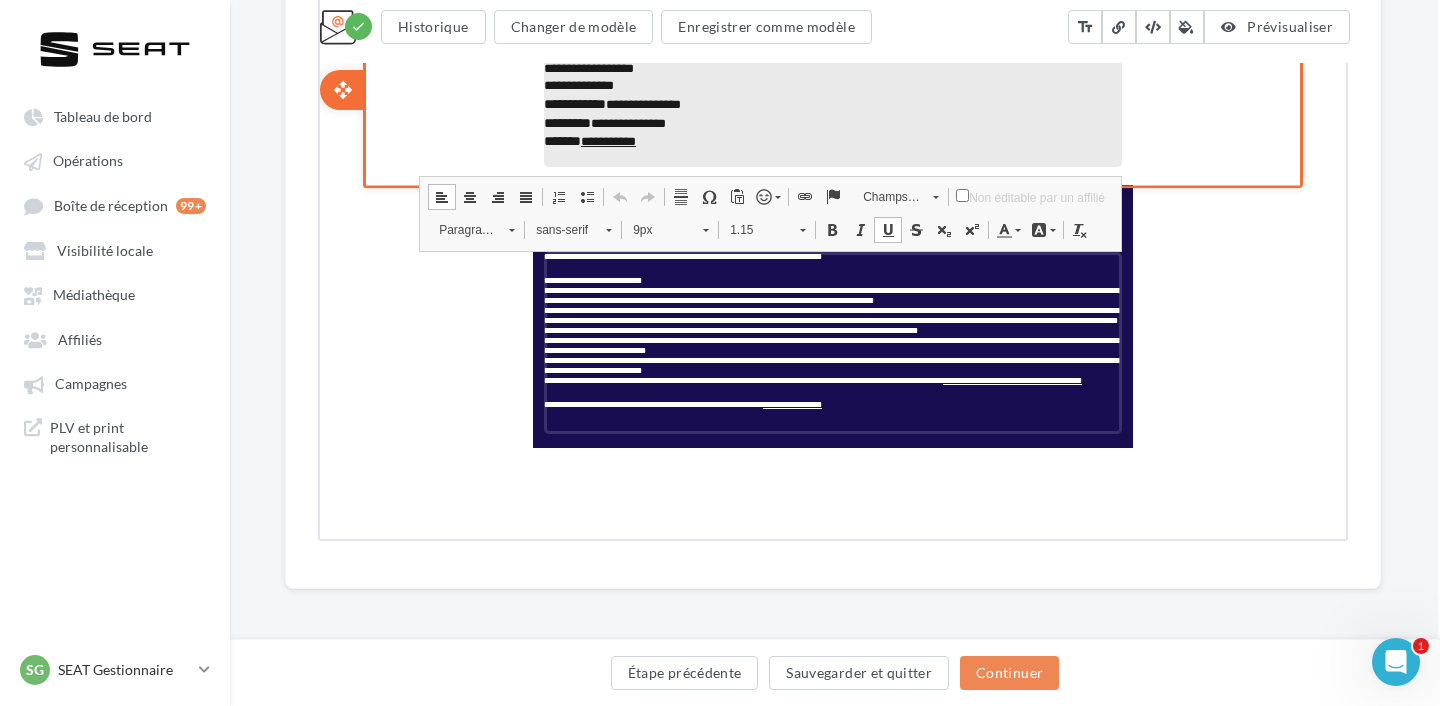 click at bounding box center (803, 195) 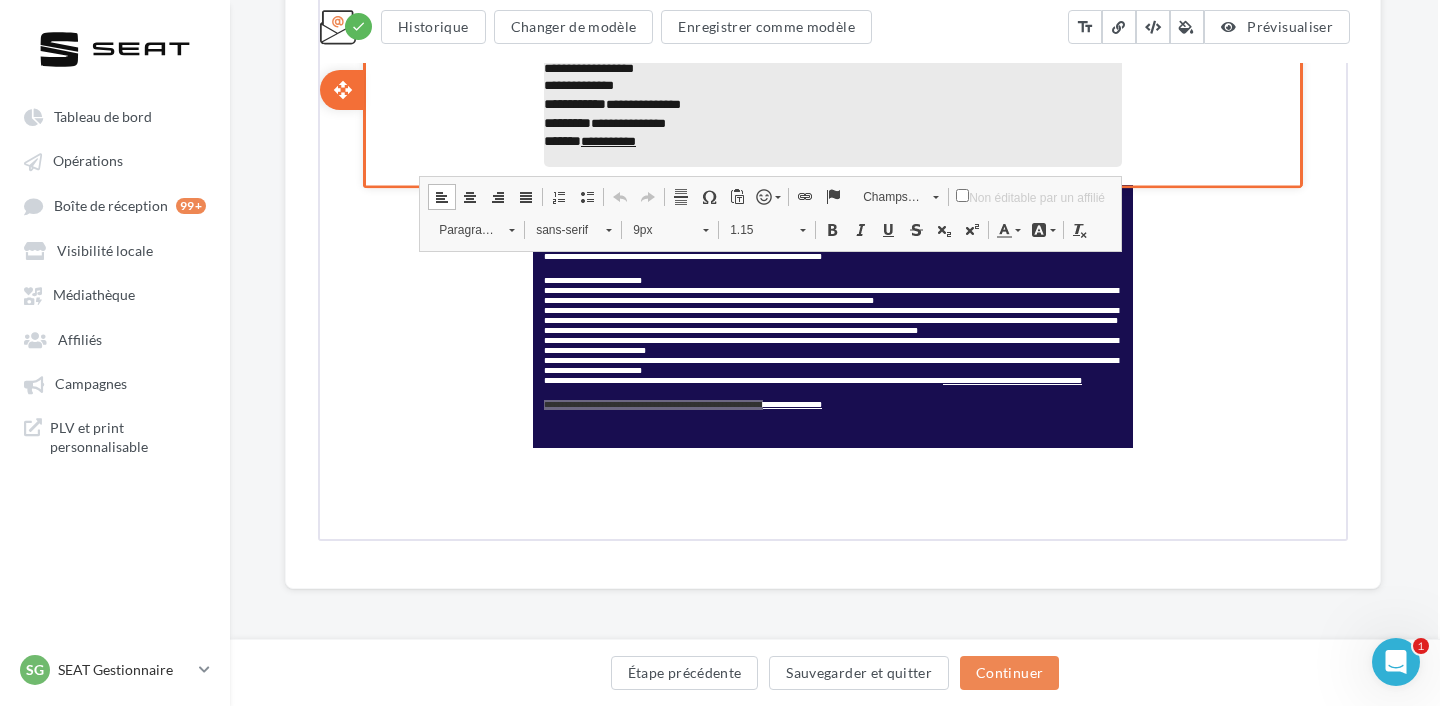 click on "**********" at bounding box center [833, -238] 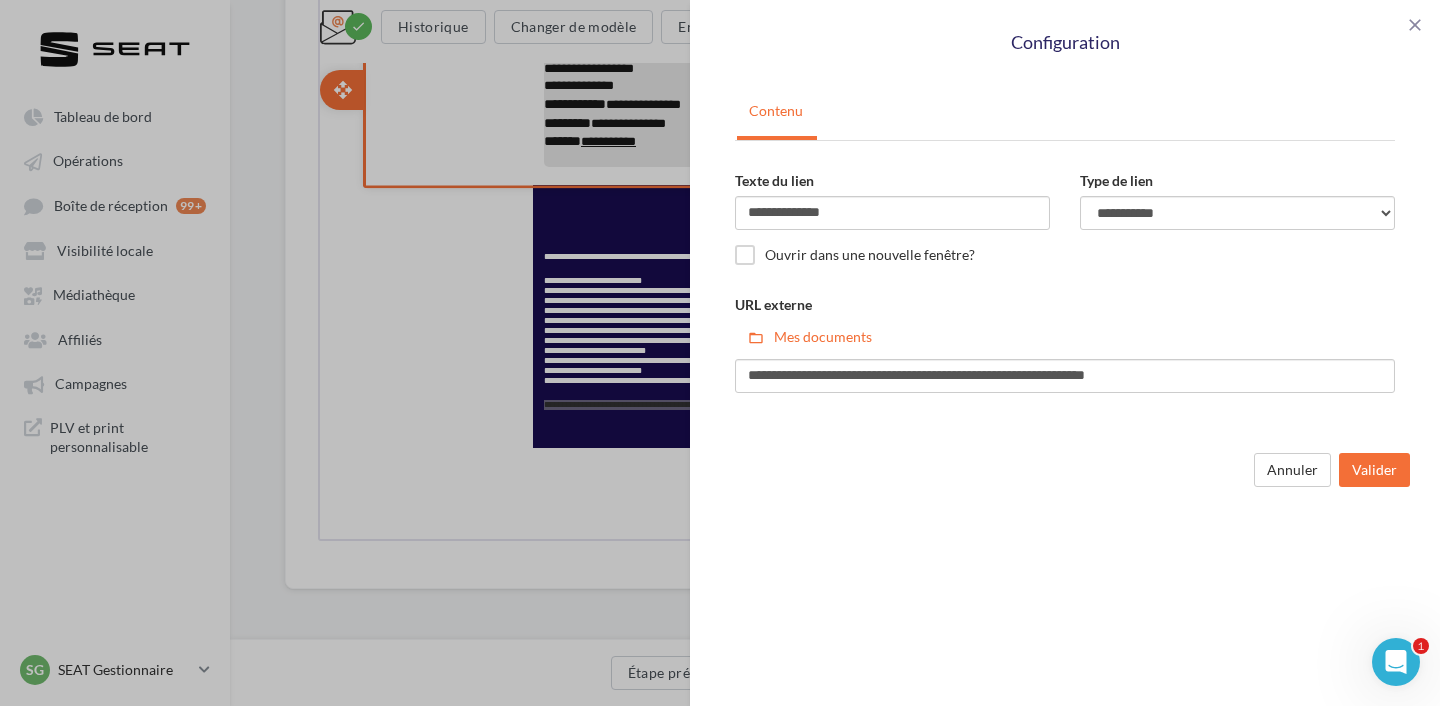 click on "**********" at bounding box center [1065, 353] 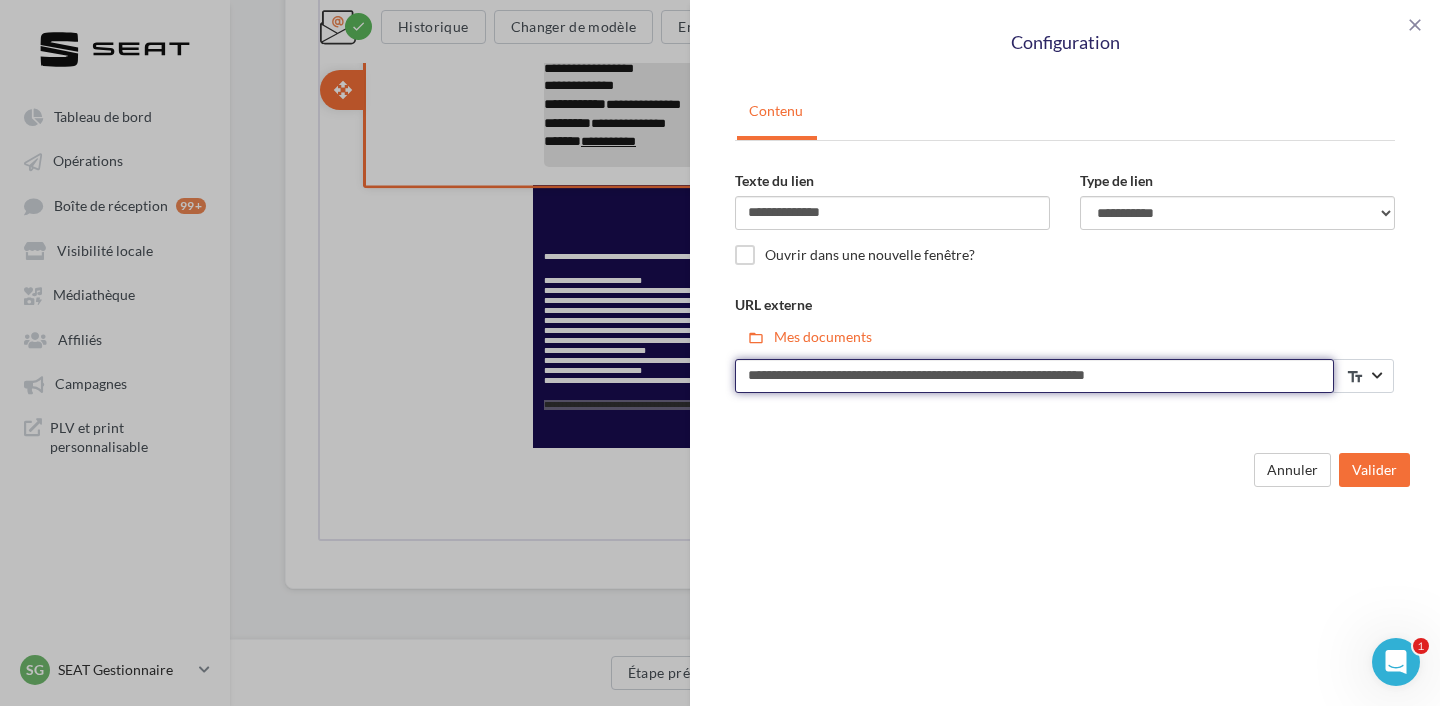 click on "**********" at bounding box center (1034, 376) 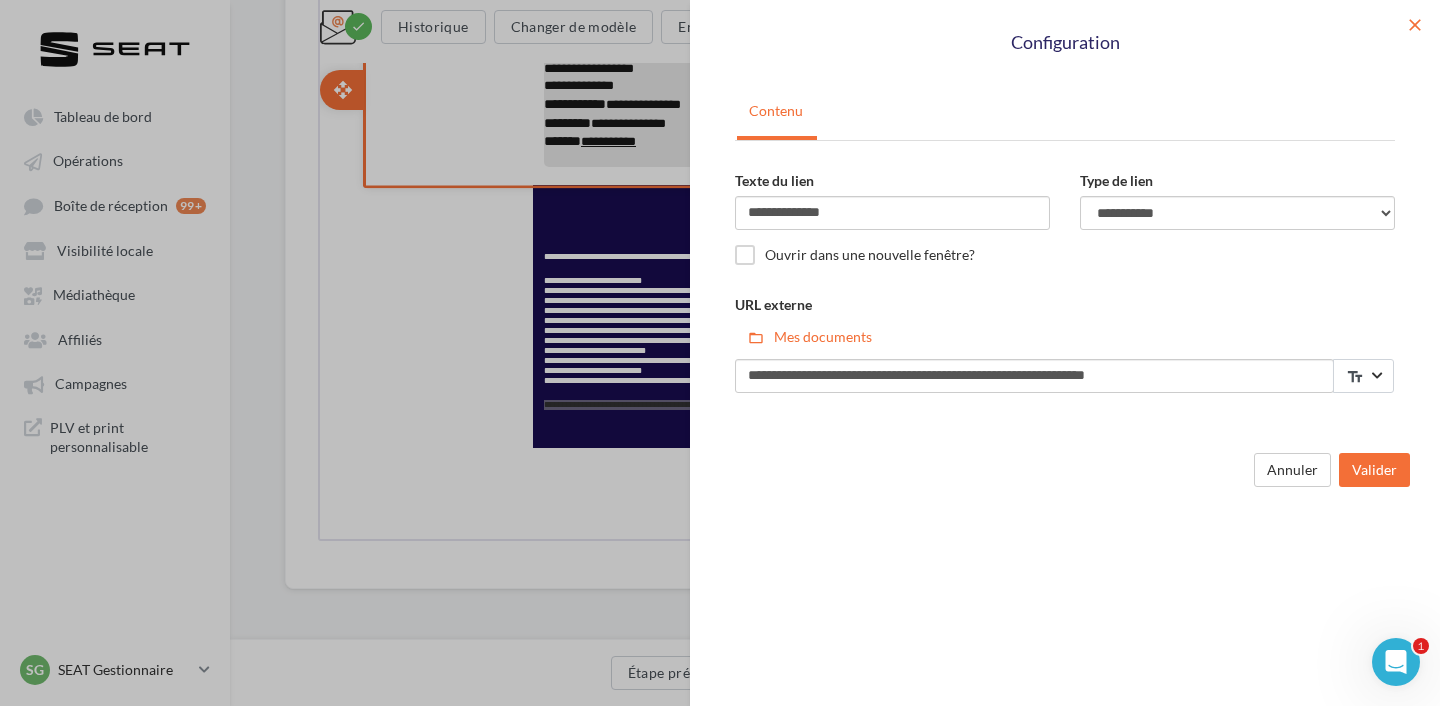 click on "close" at bounding box center [1415, 25] 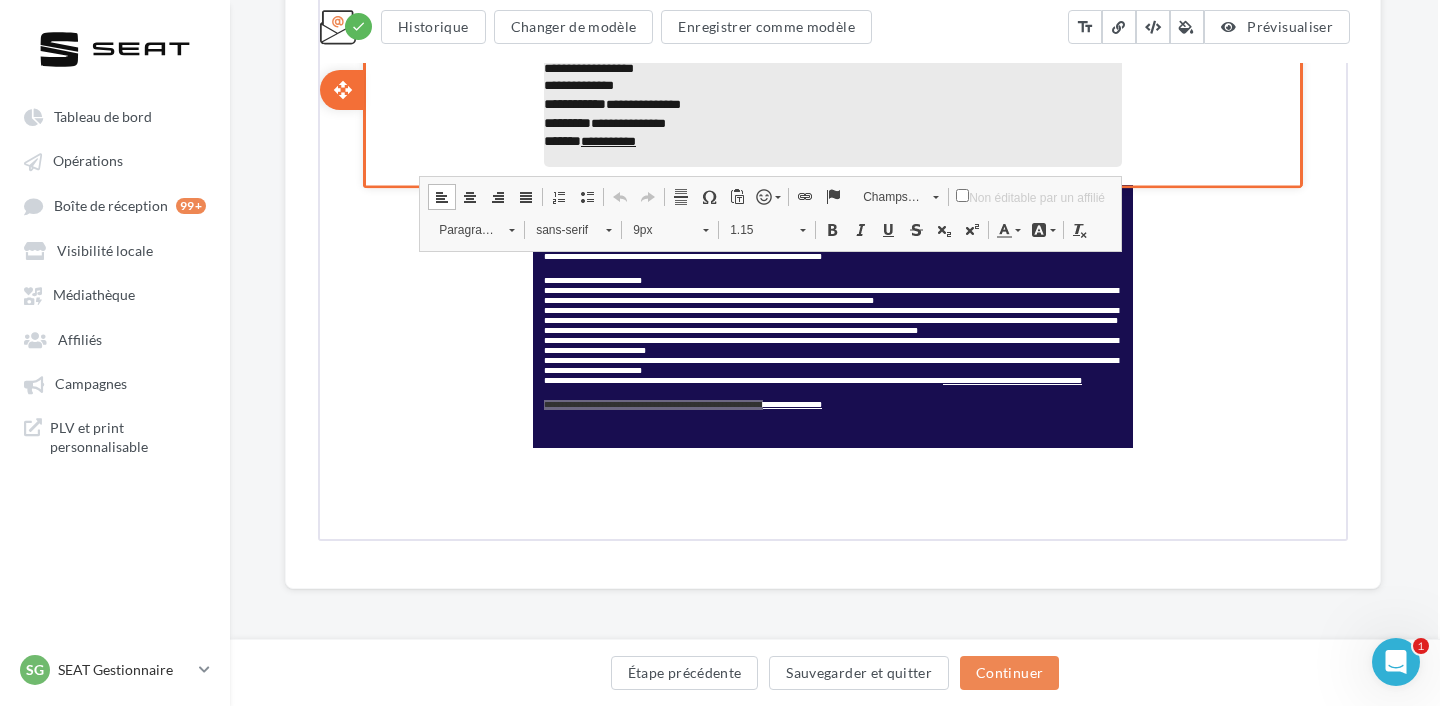 click on "**********" at bounding box center (720, 353) 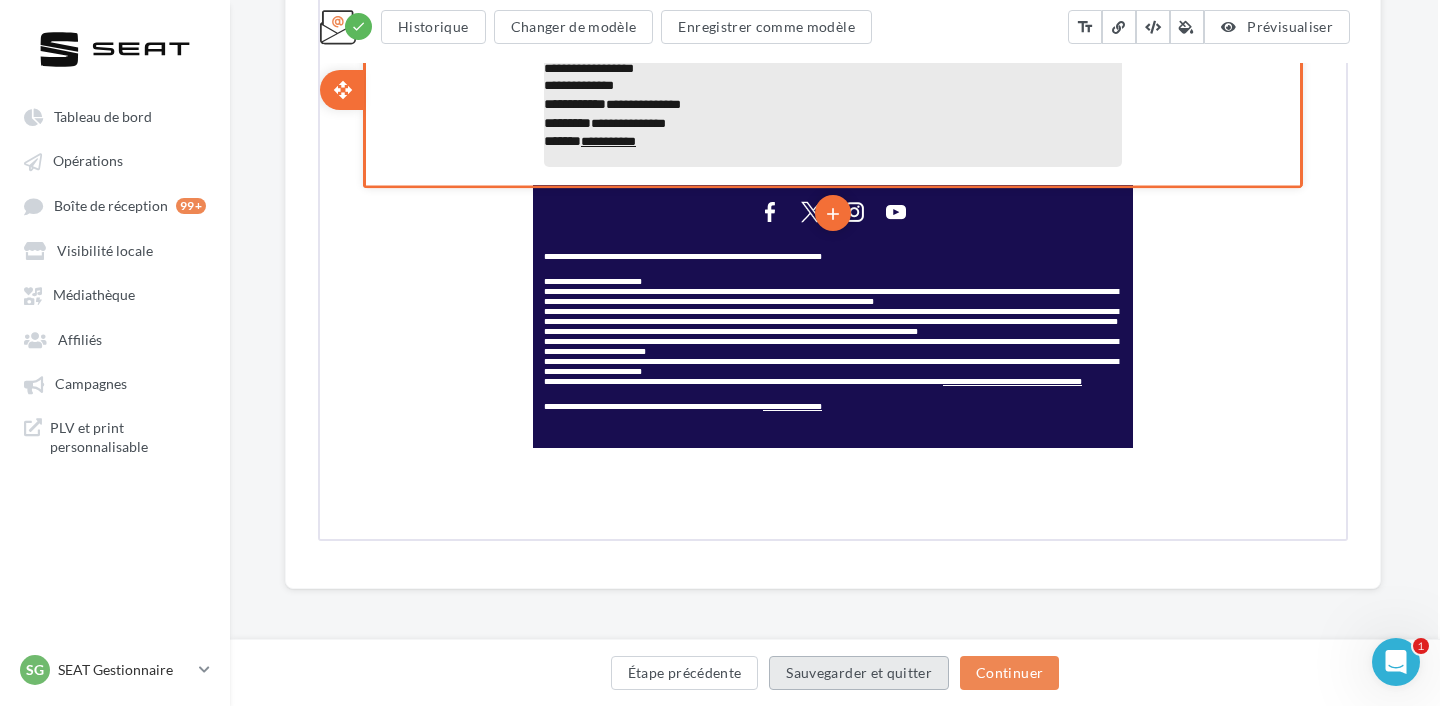 click on "Sauvegarder et quitter" at bounding box center (859, 673) 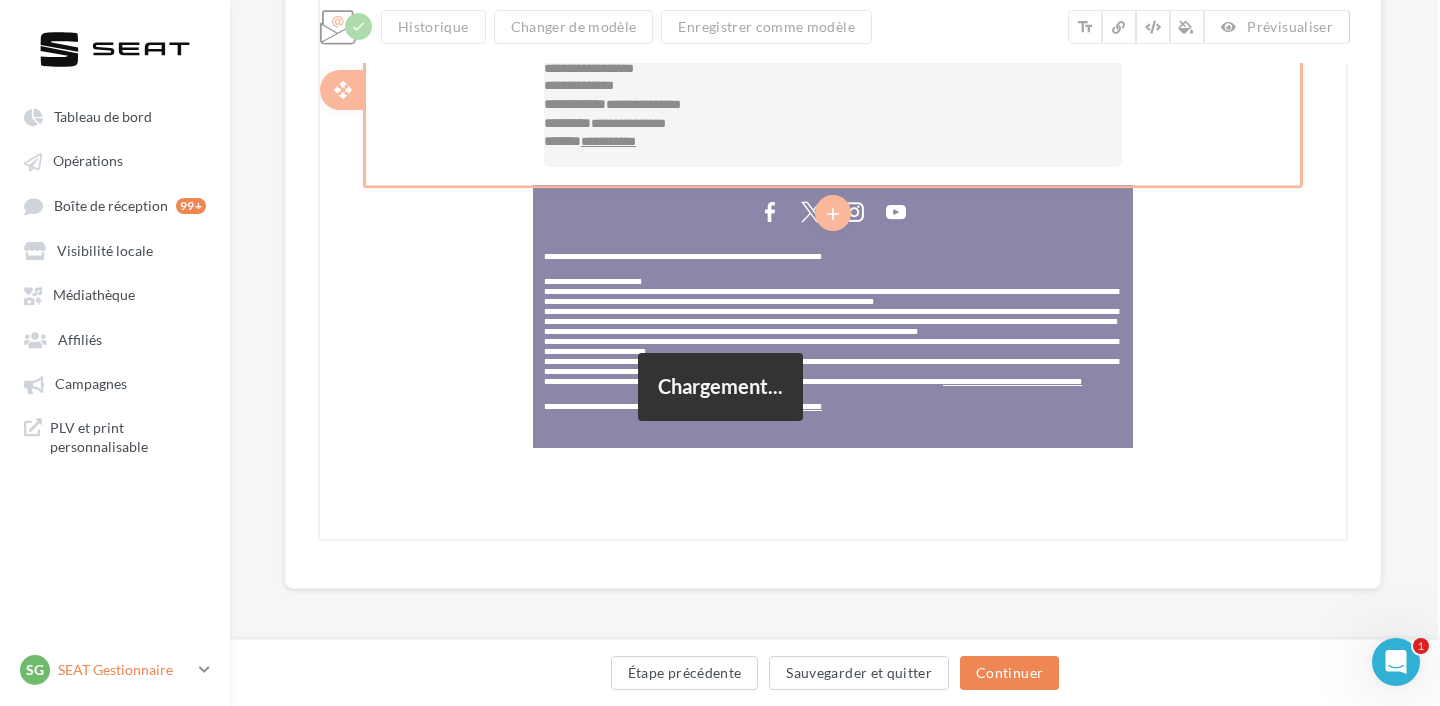 click on "SEAT Gestionnaire" at bounding box center [124, 670] 